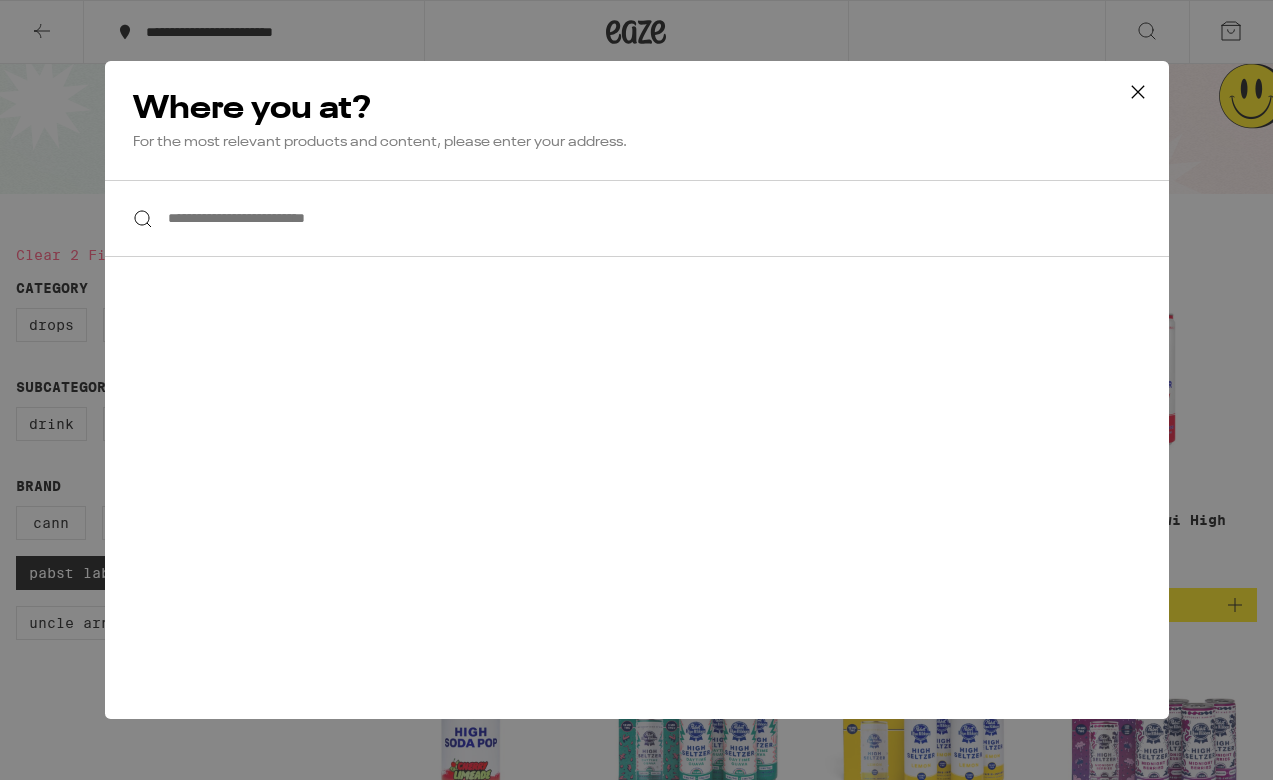scroll, scrollTop: 91, scrollLeft: 0, axis: vertical 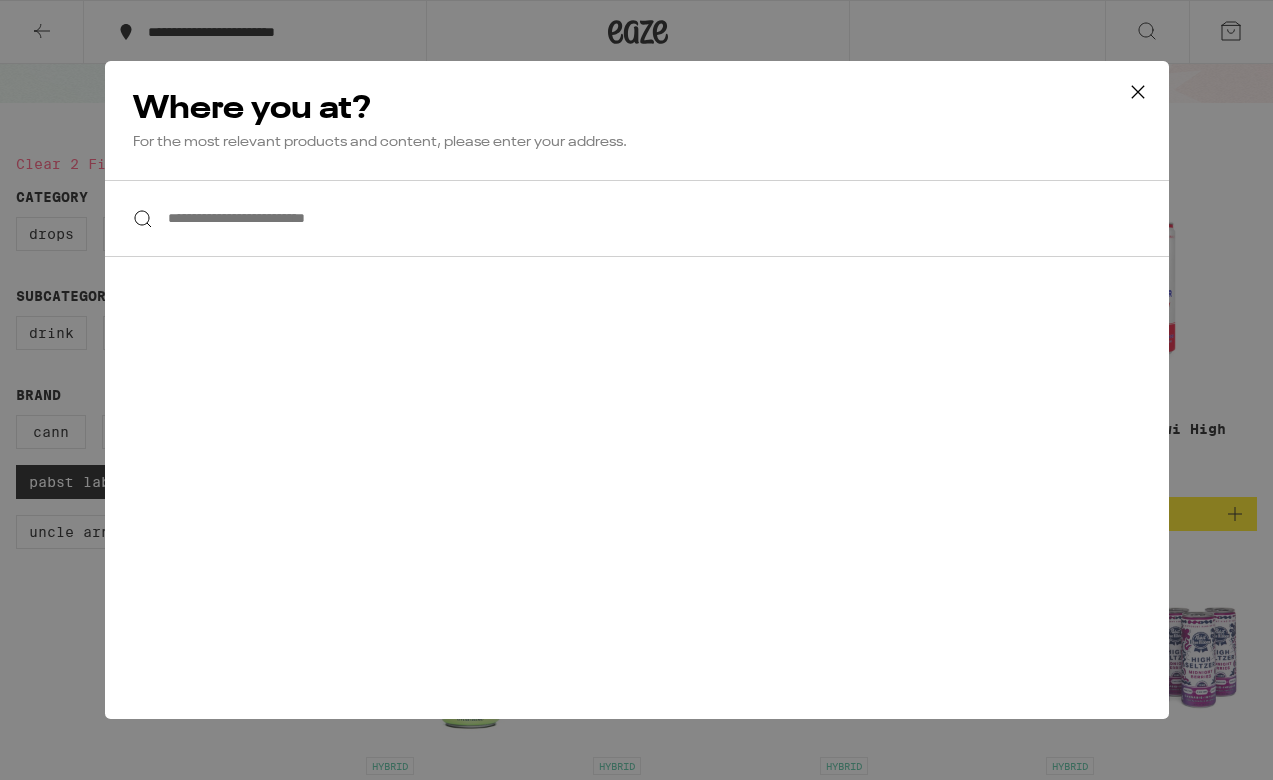 click on "**********" at bounding box center (637, 218) 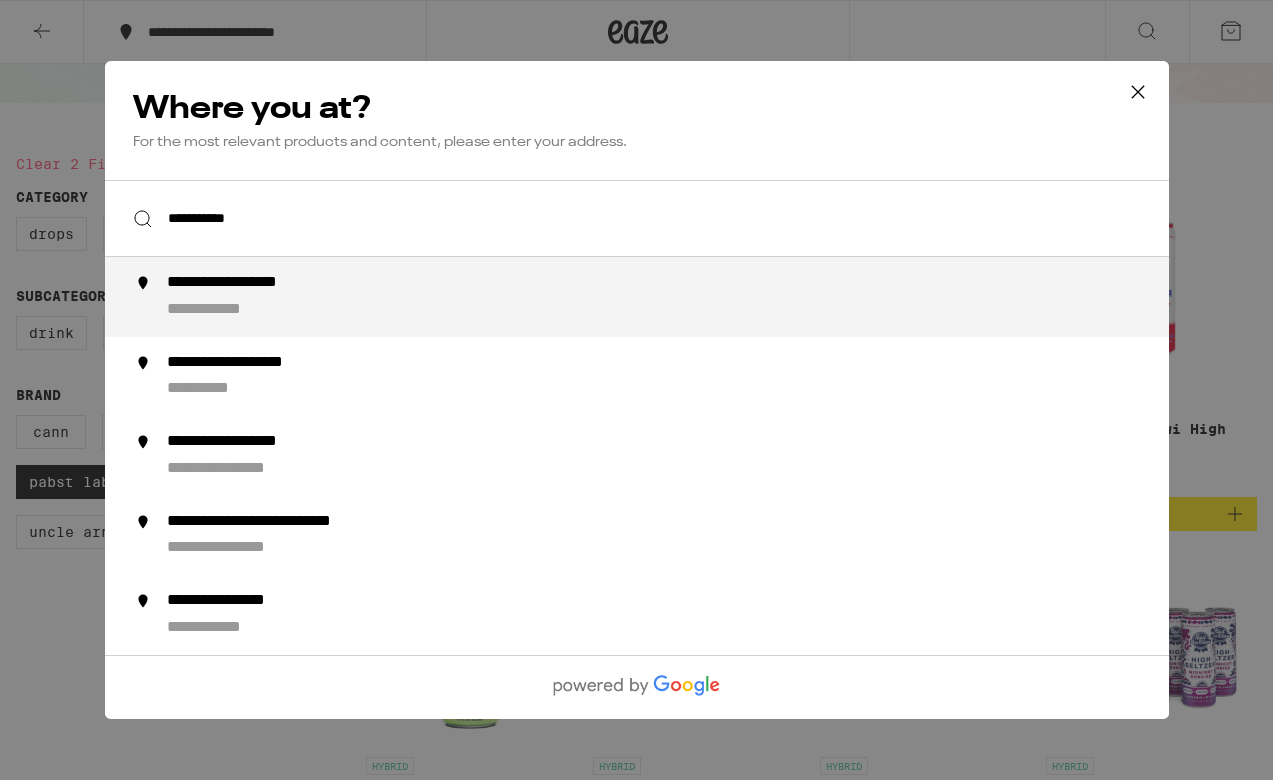 click on "**********" at bounding box center [676, 297] 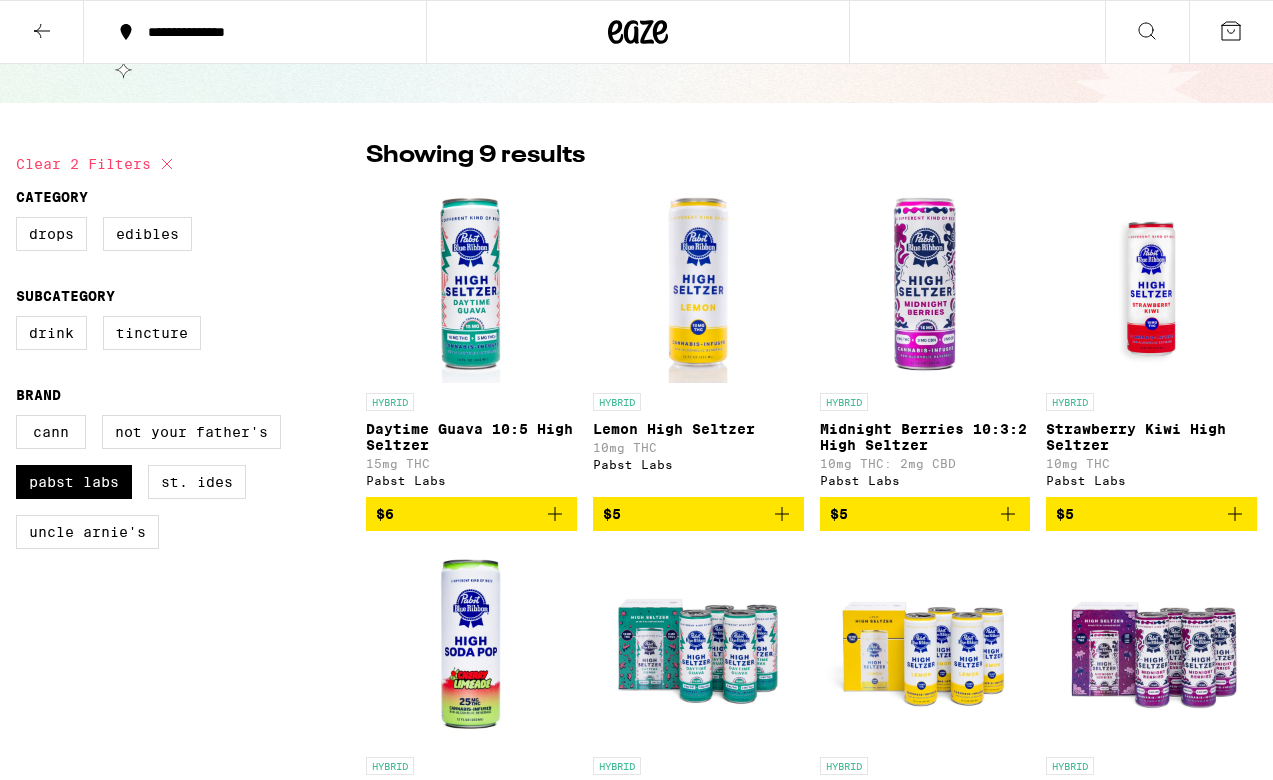 click 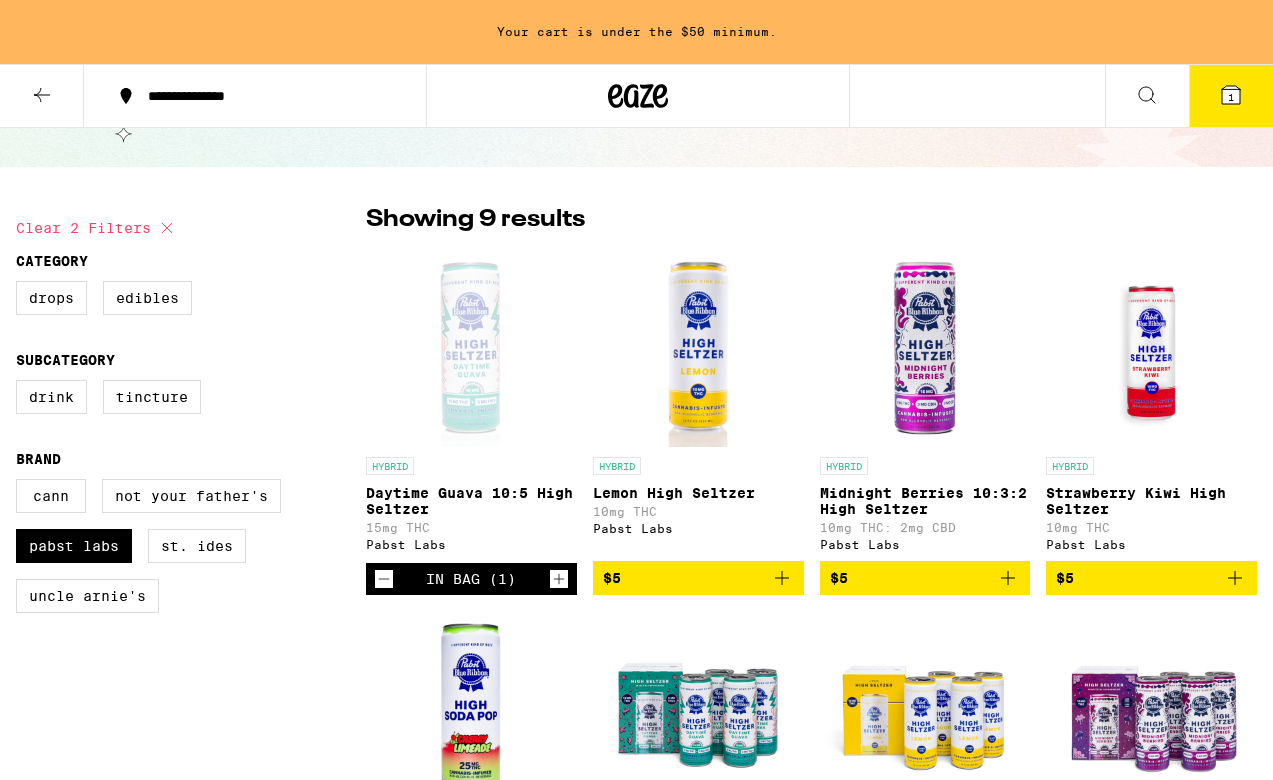 click 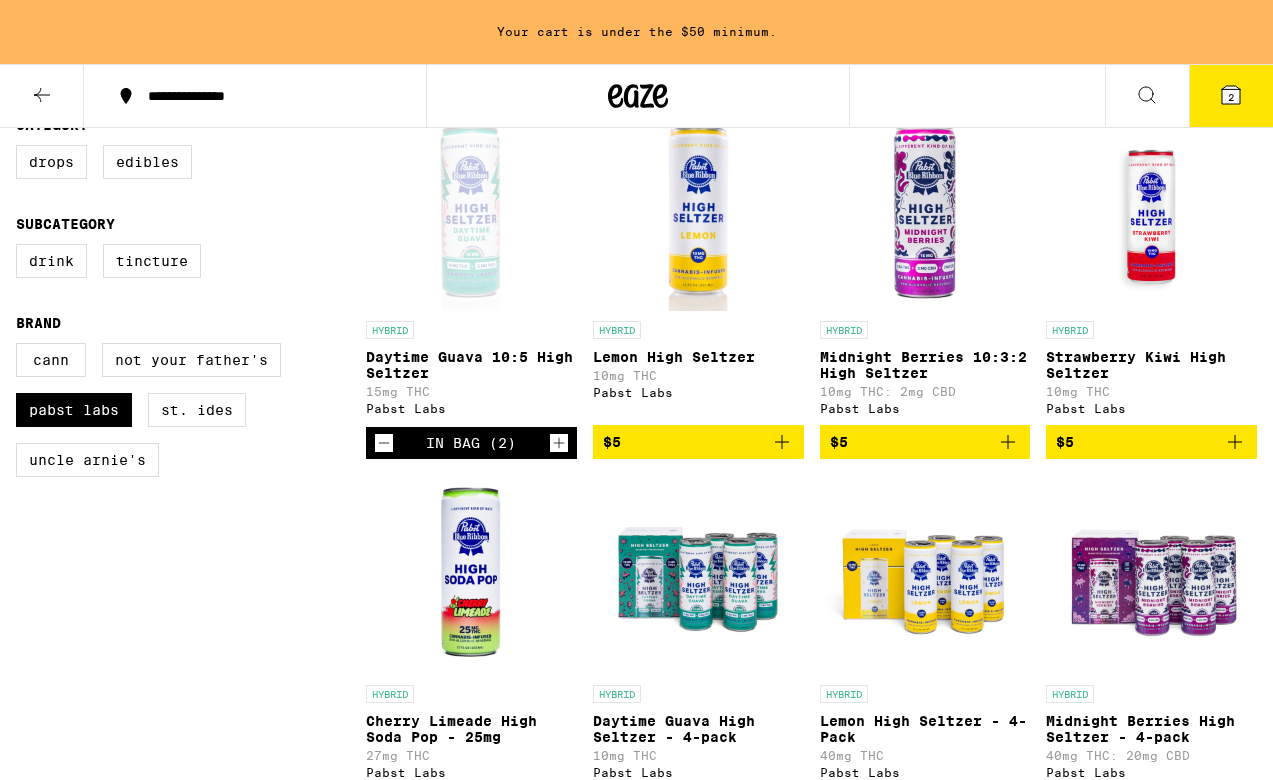 scroll, scrollTop: 268, scrollLeft: 0, axis: vertical 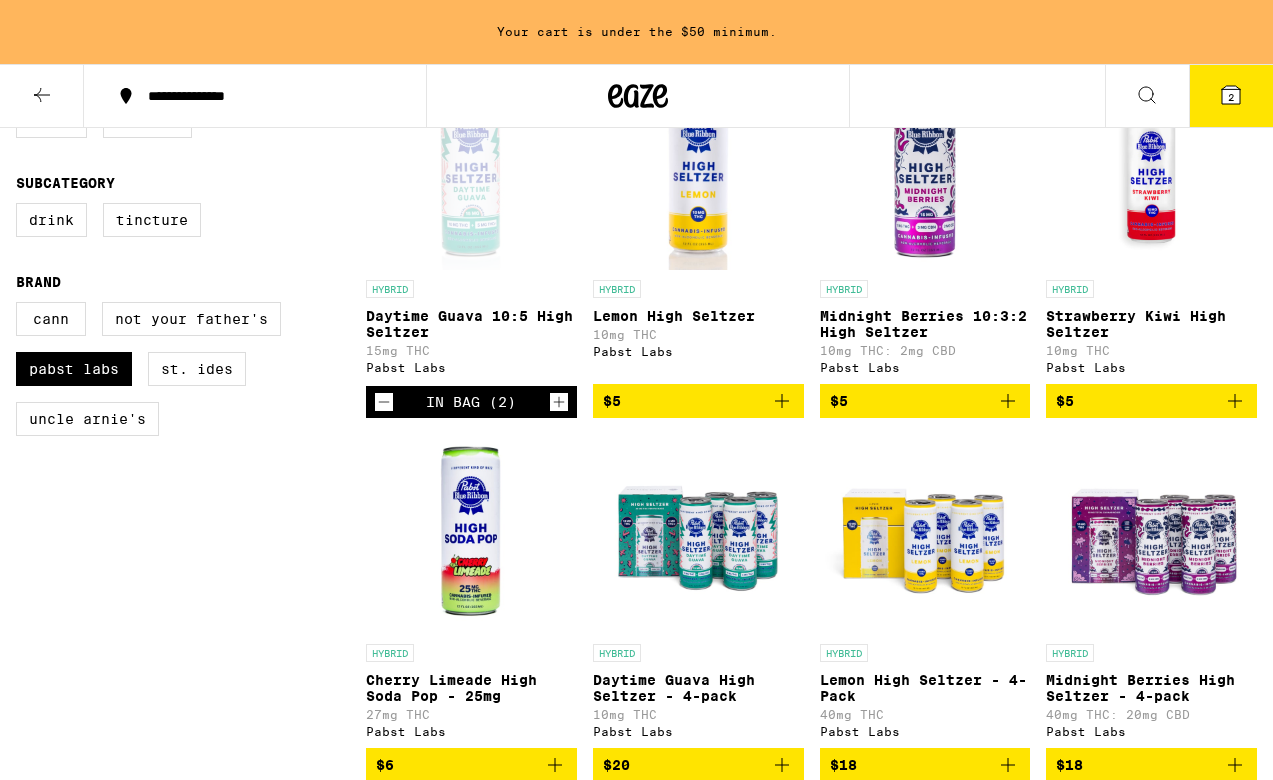 click 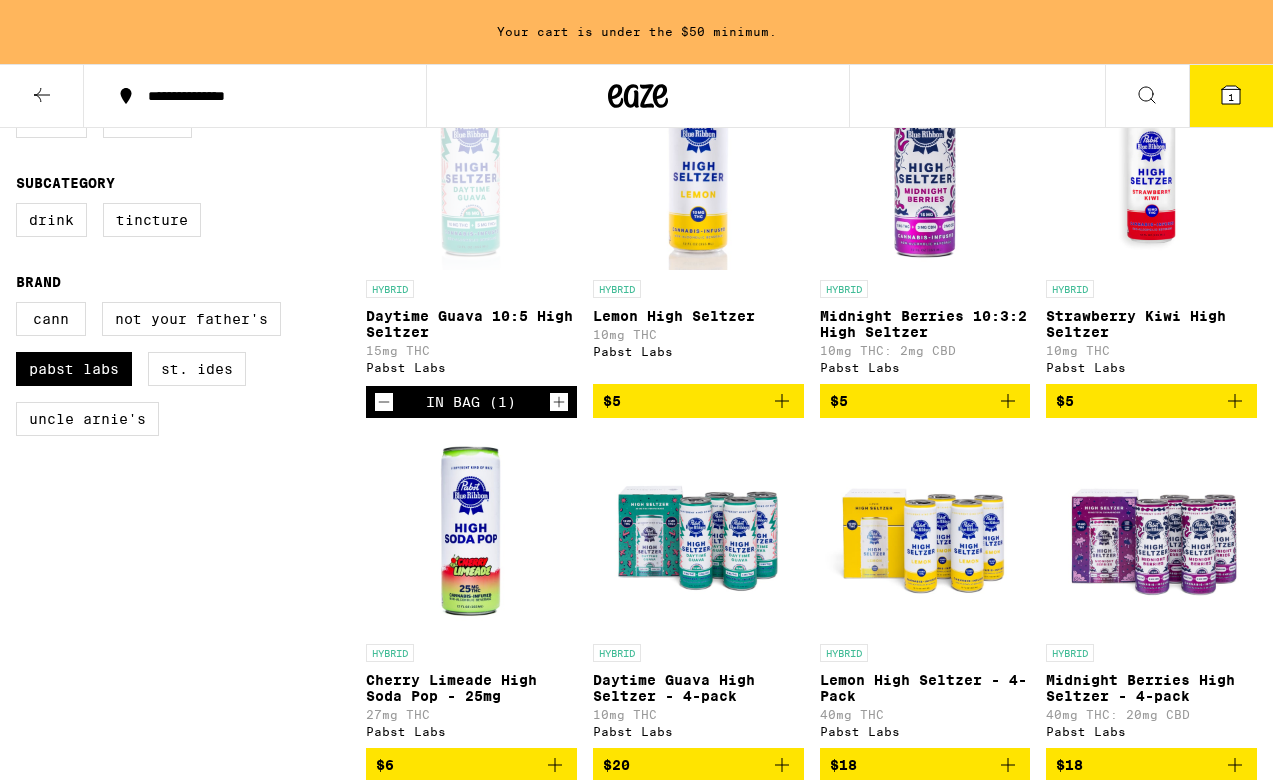click 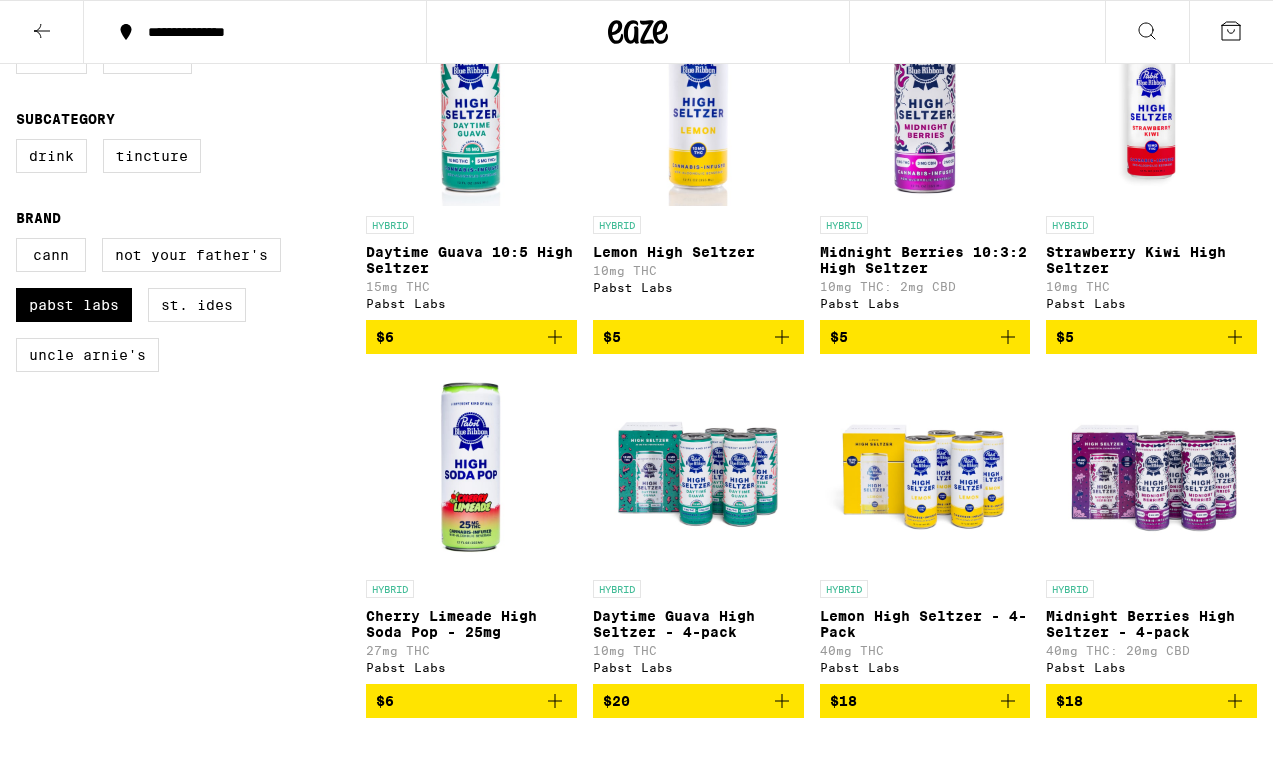 scroll, scrollTop: 344, scrollLeft: 0, axis: vertical 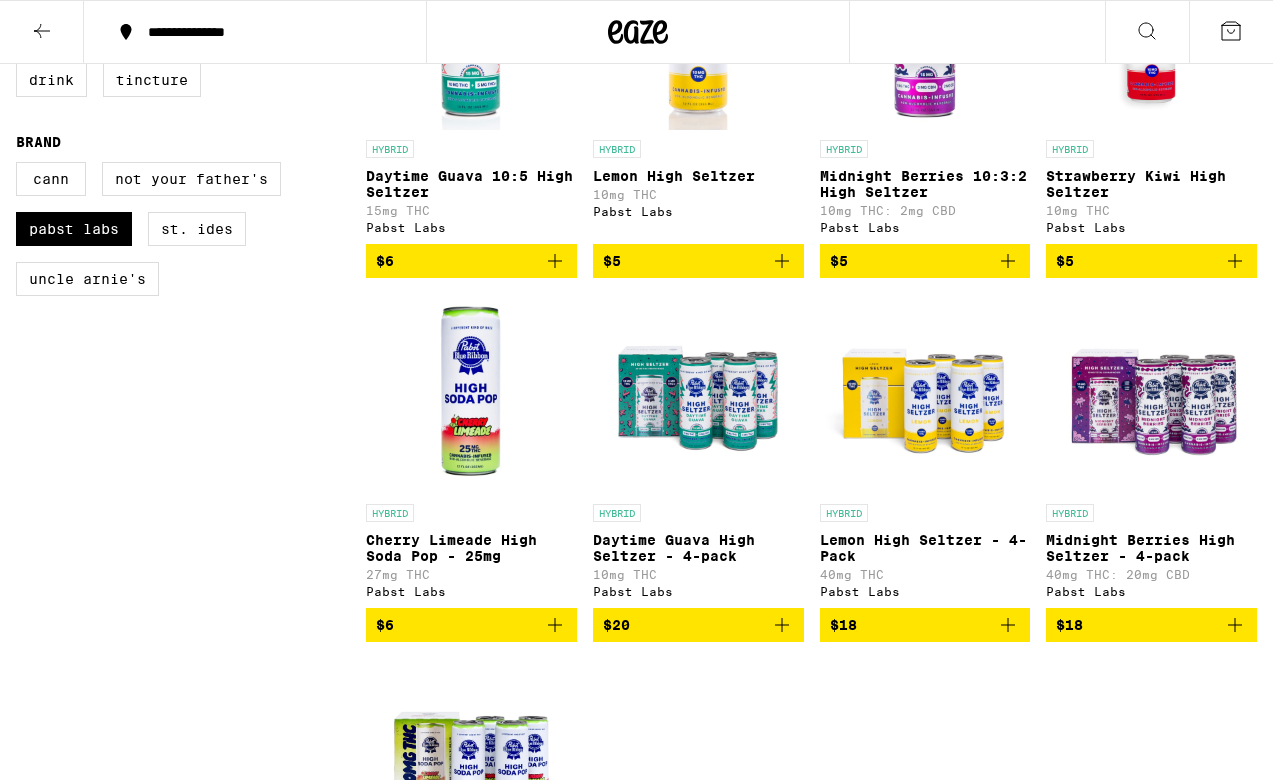 click 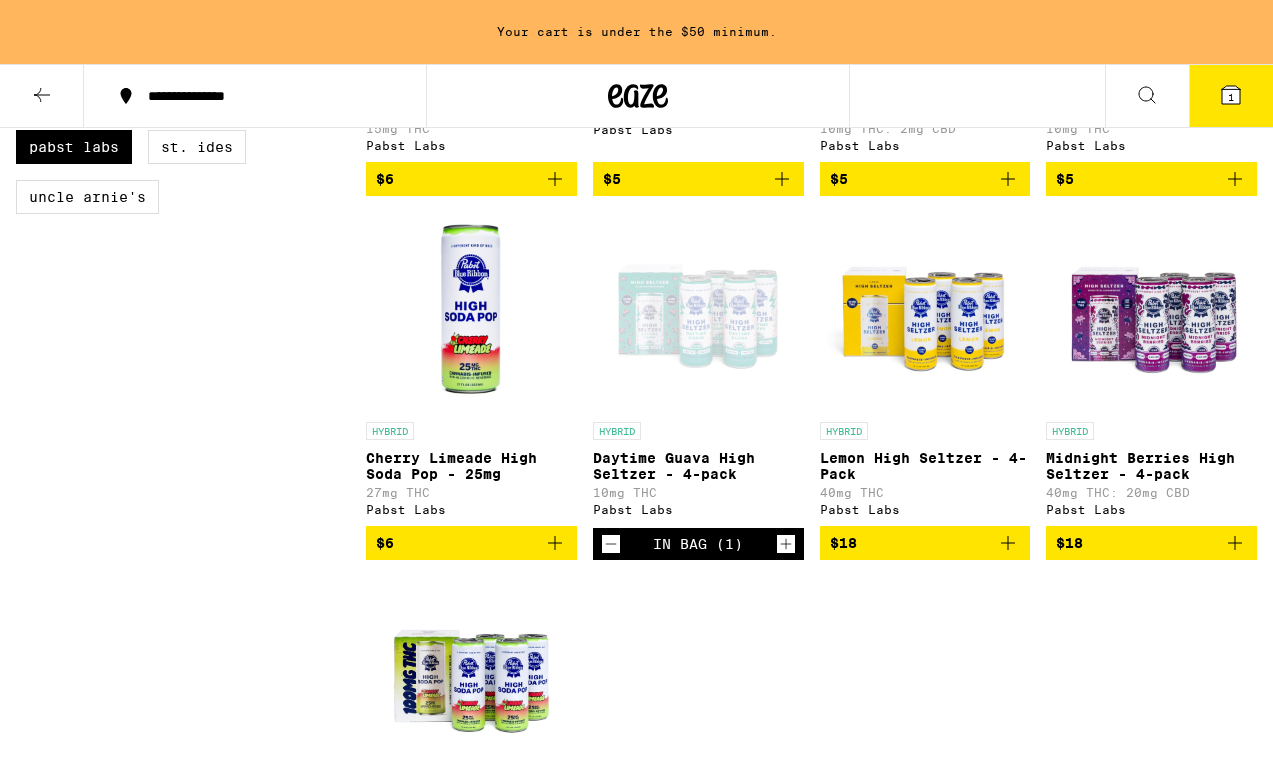scroll, scrollTop: 488, scrollLeft: 0, axis: vertical 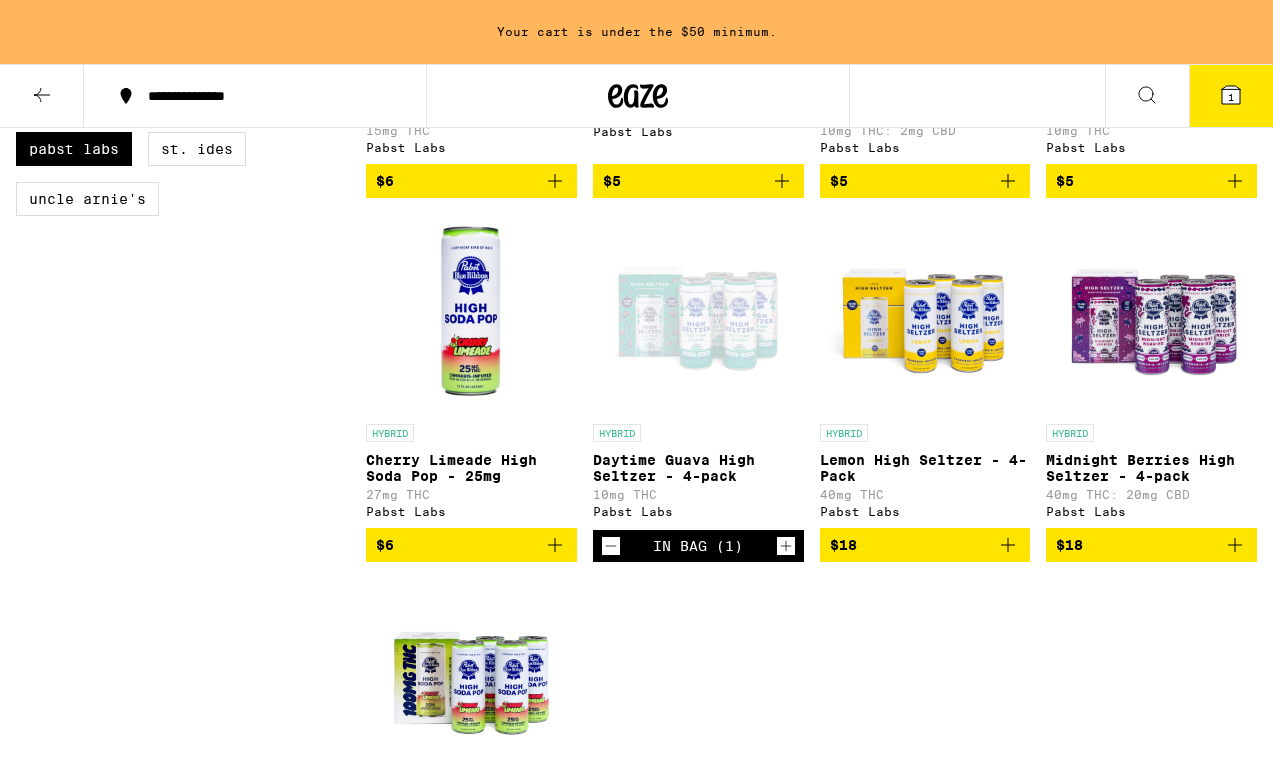 click at bounding box center [698, 314] 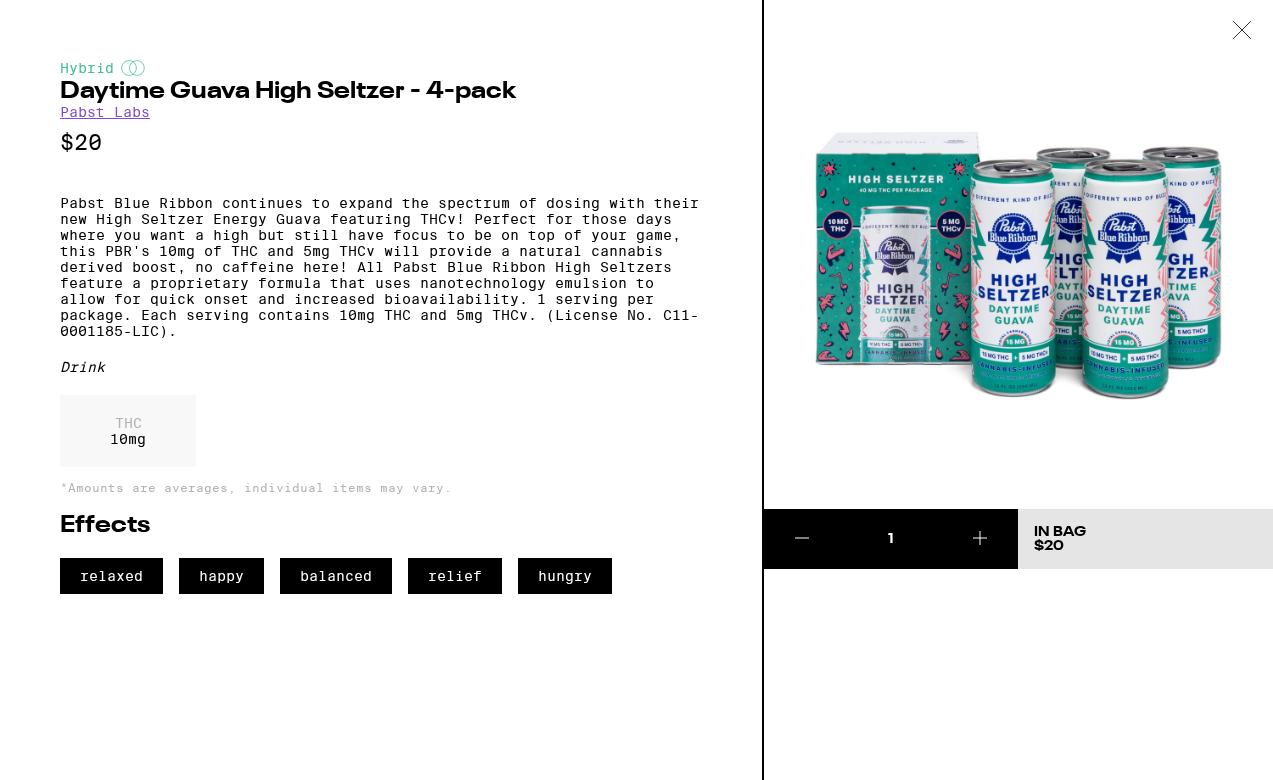 click 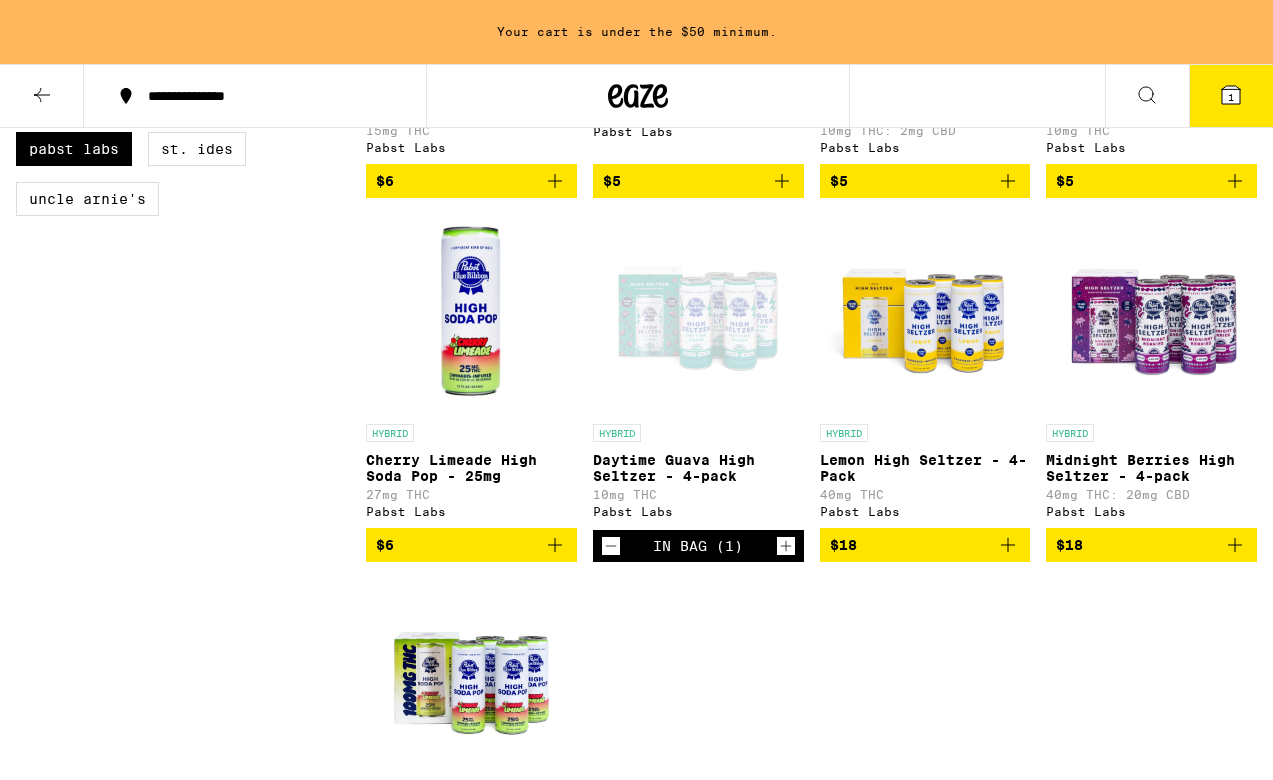 click 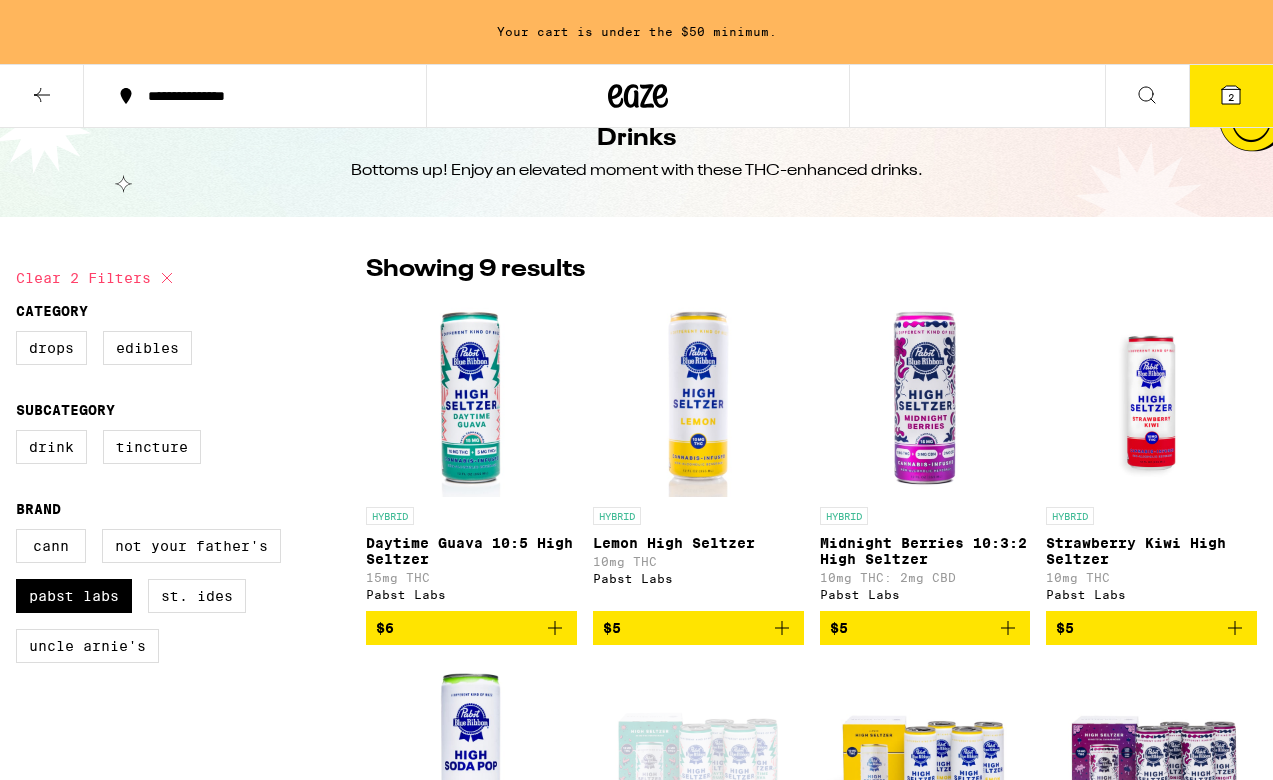 scroll, scrollTop: 0, scrollLeft: 0, axis: both 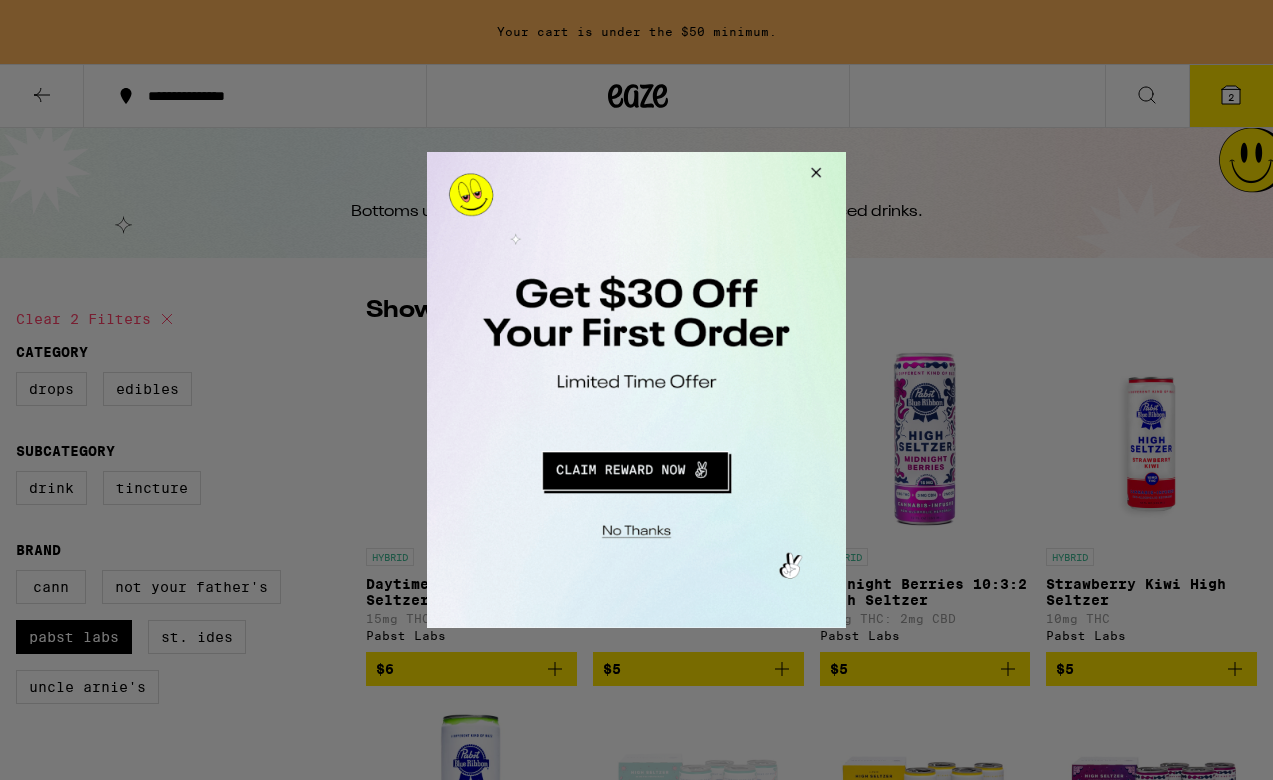 click at bounding box center [635, 468] 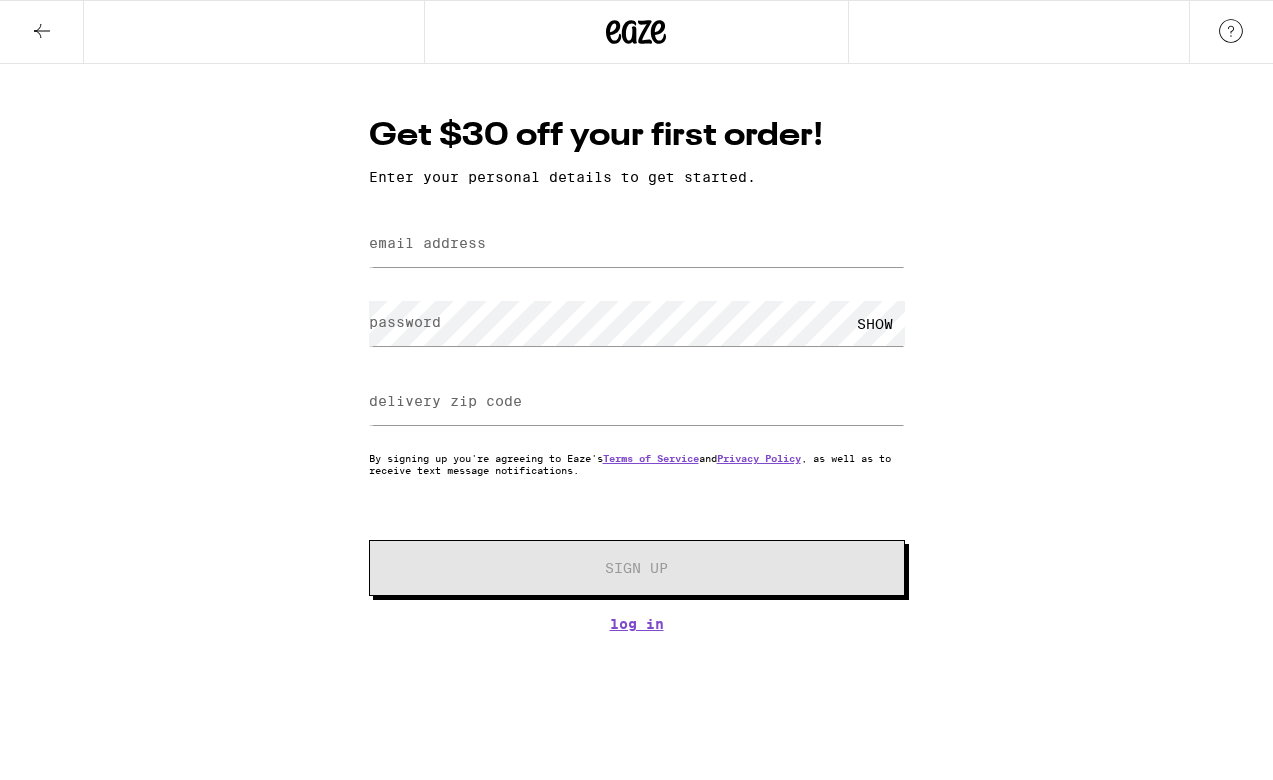 scroll, scrollTop: 0, scrollLeft: 0, axis: both 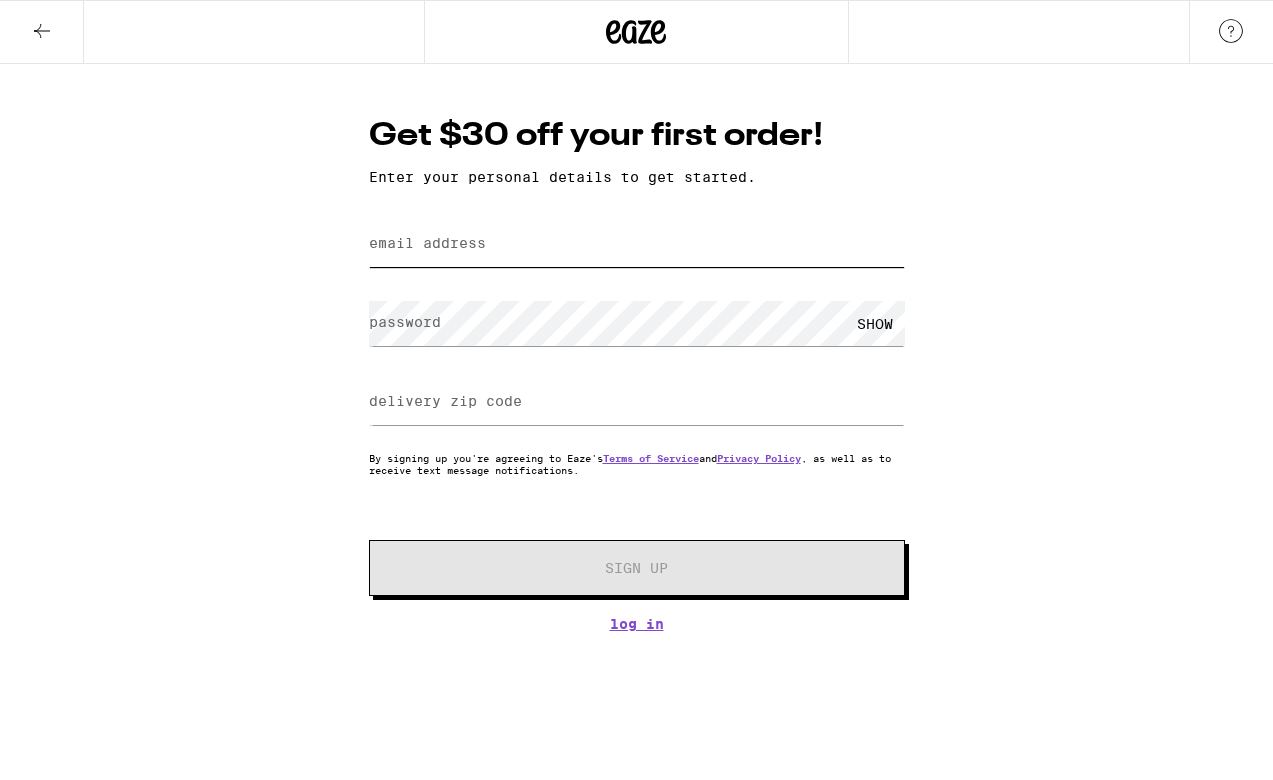 type on "[EMAIL]" 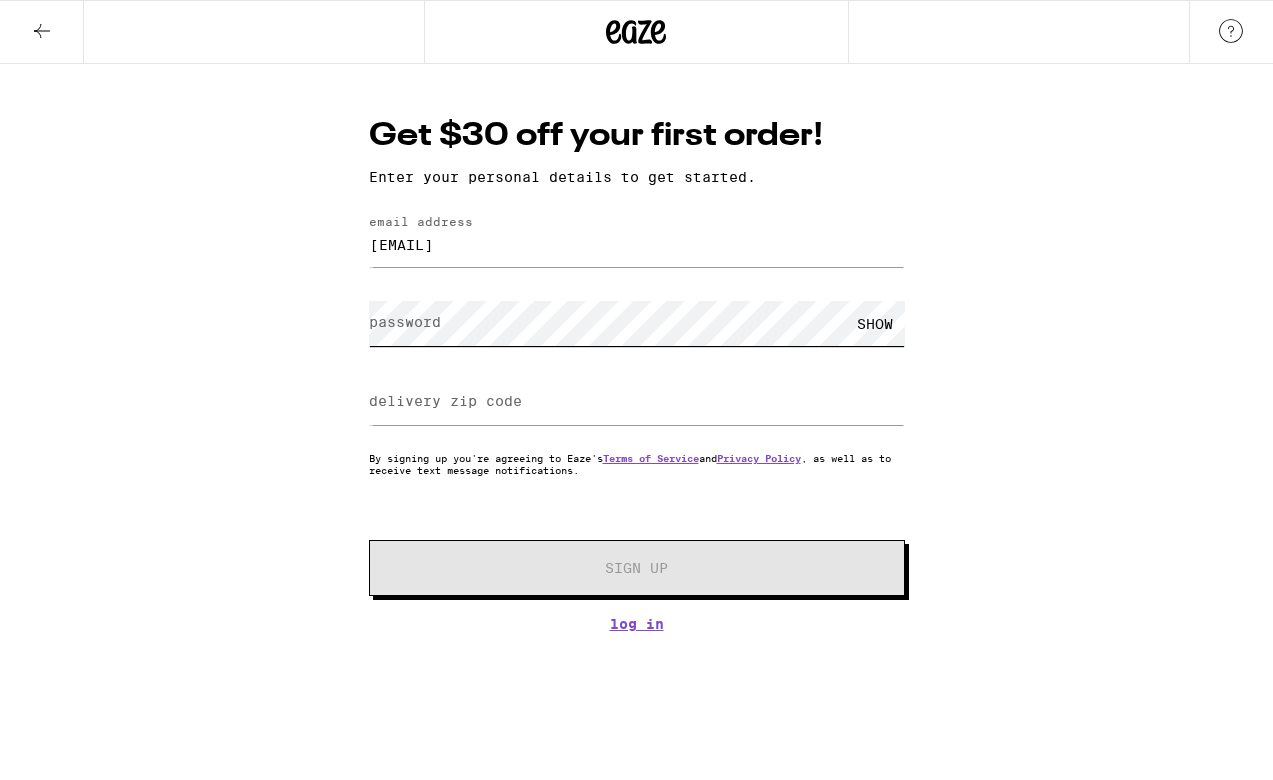 scroll, scrollTop: 0, scrollLeft: 0, axis: both 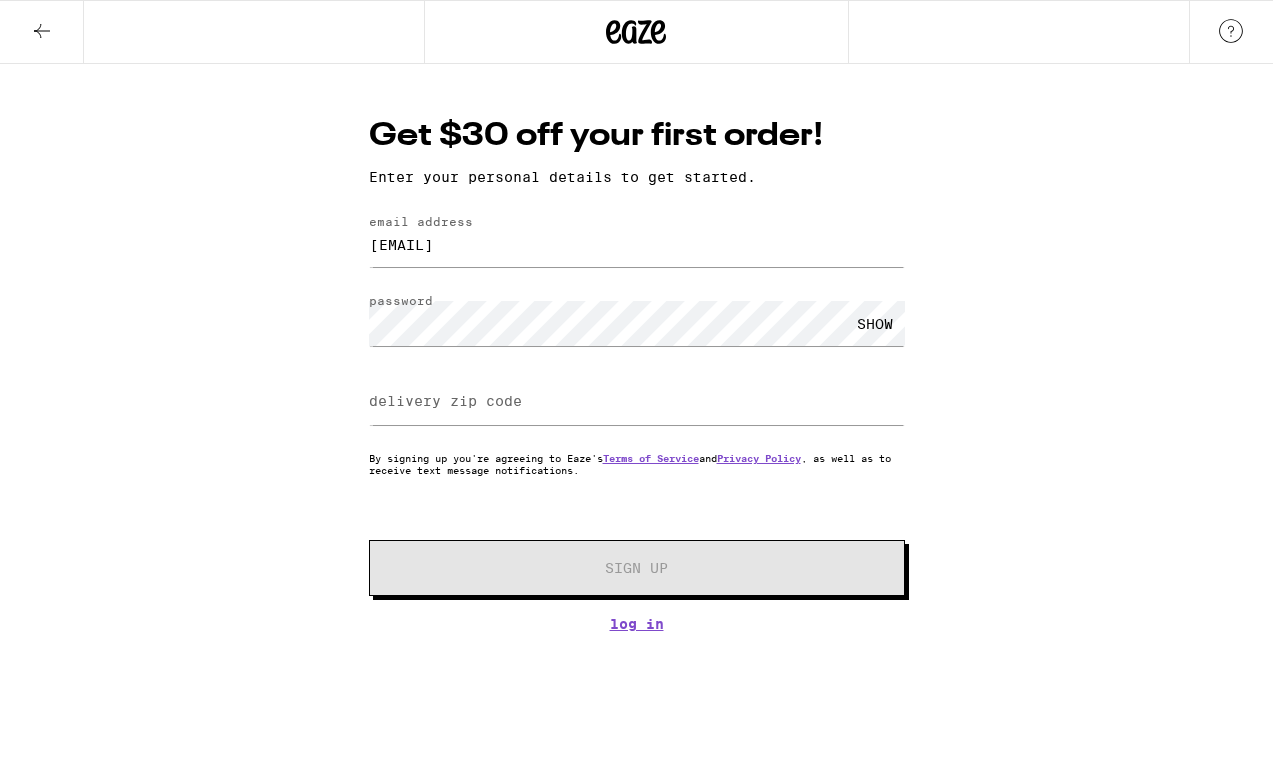 click on "SHOW" at bounding box center (875, 323) 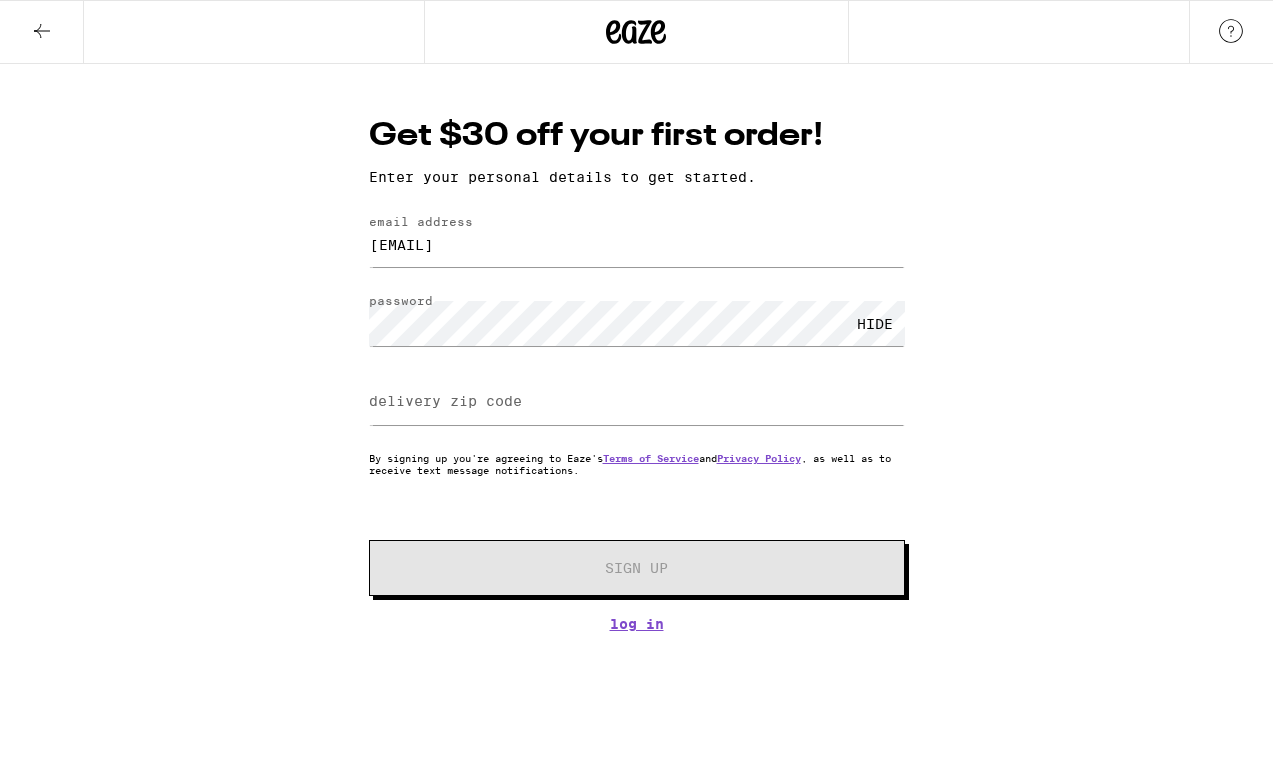 click on "delivery zip code" at bounding box center [445, 401] 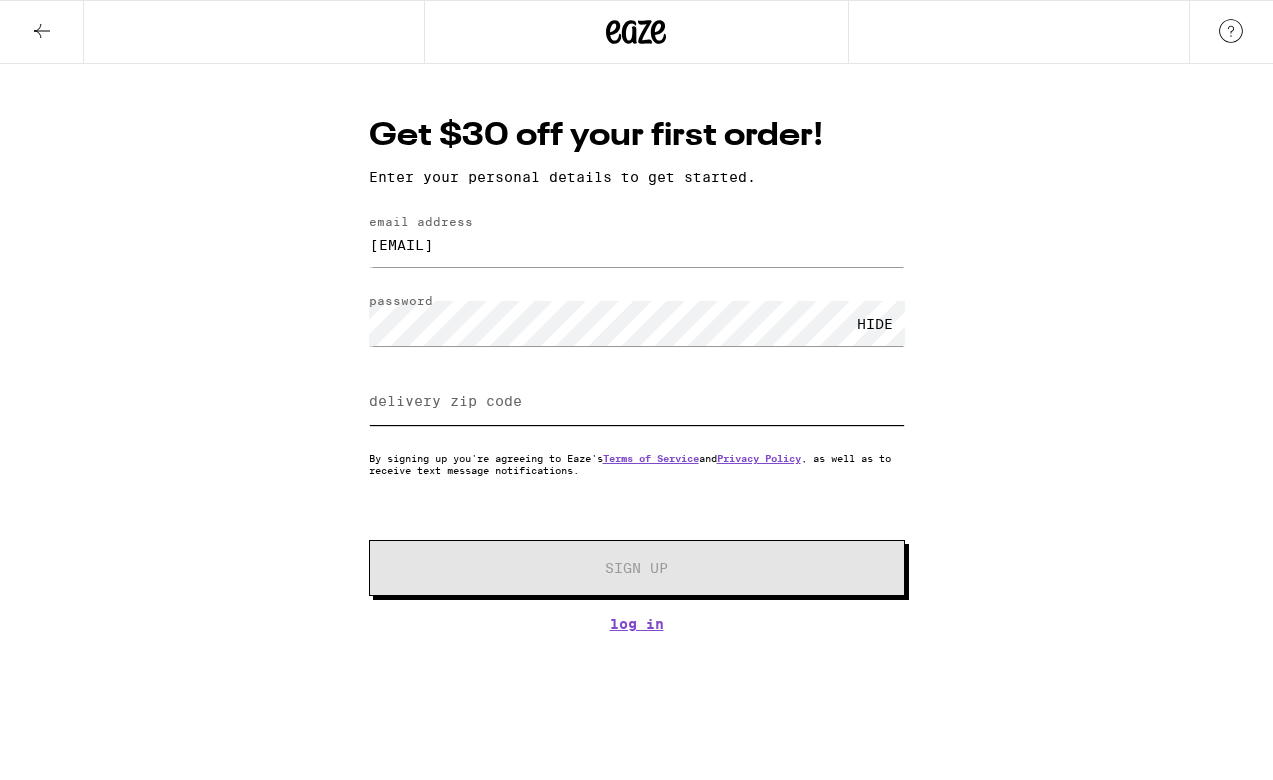 type on "95125" 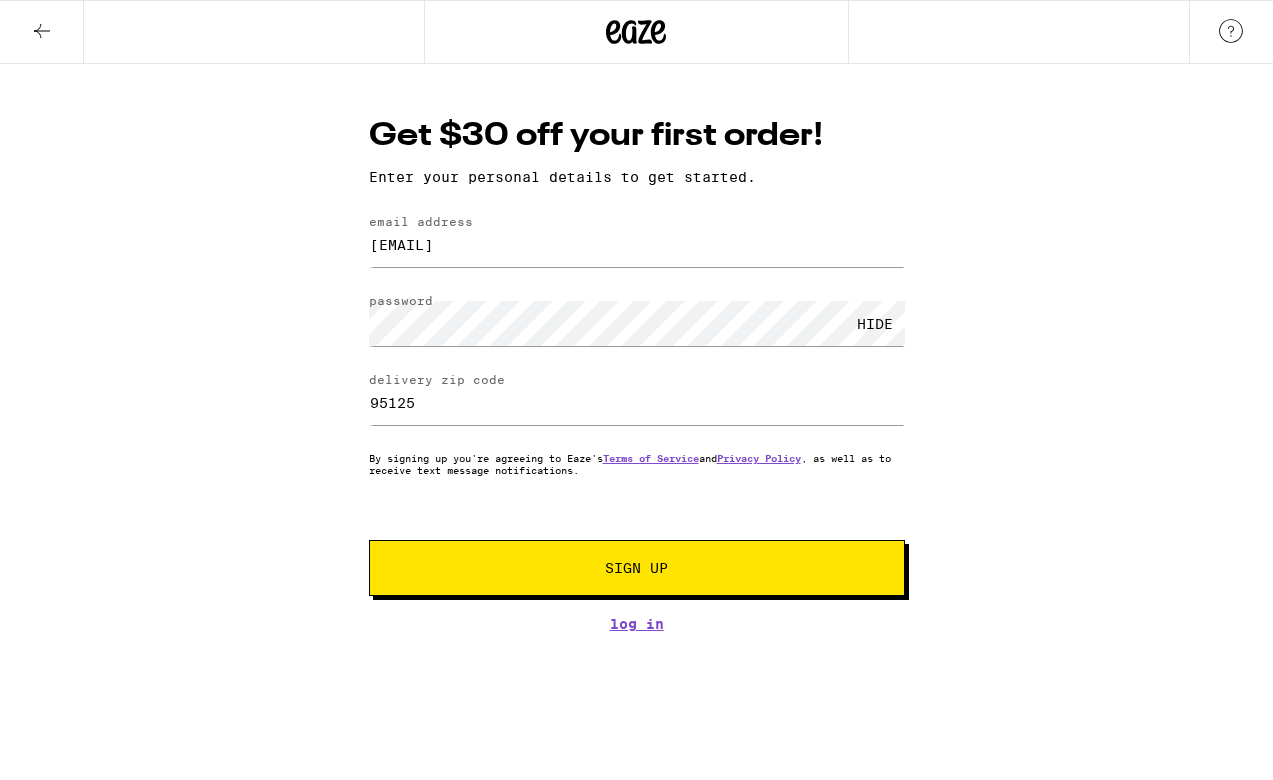 click on "Sign Up" at bounding box center (637, 568) 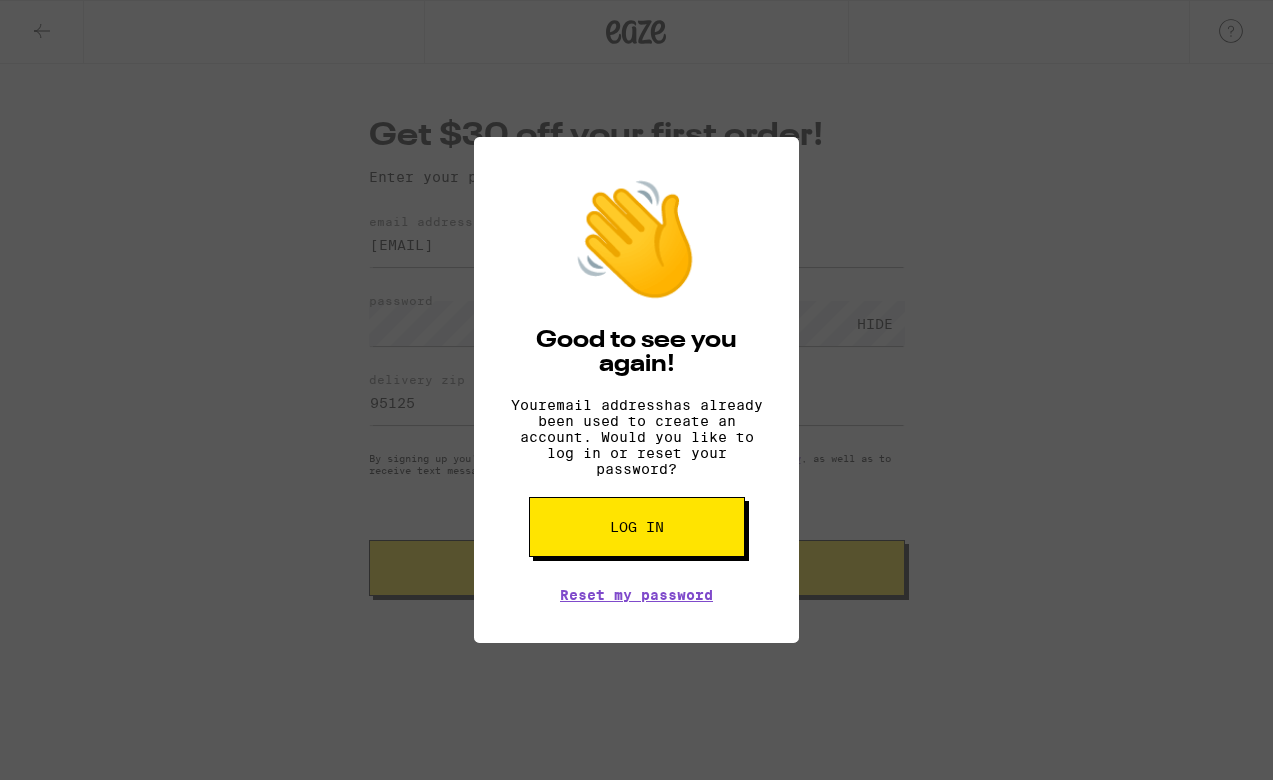 click on "Log in" at bounding box center [637, 527] 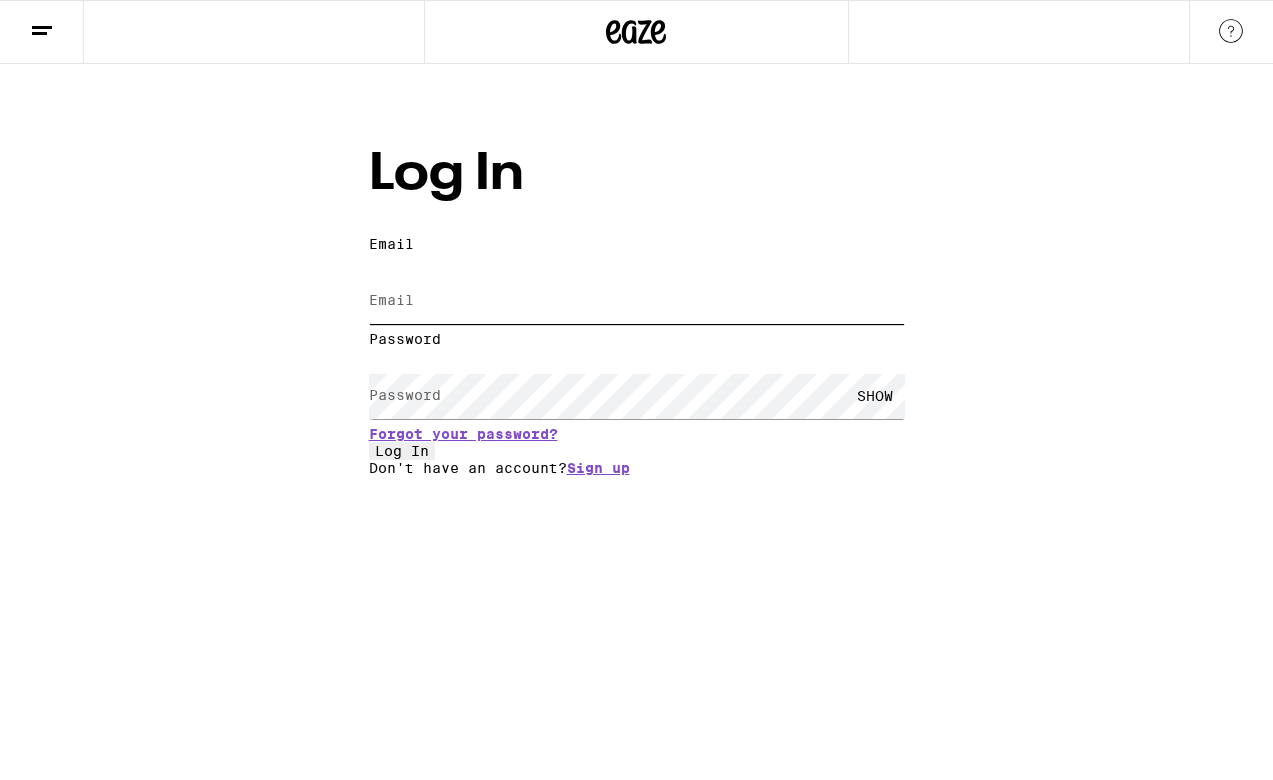 type on "[EMAIL]" 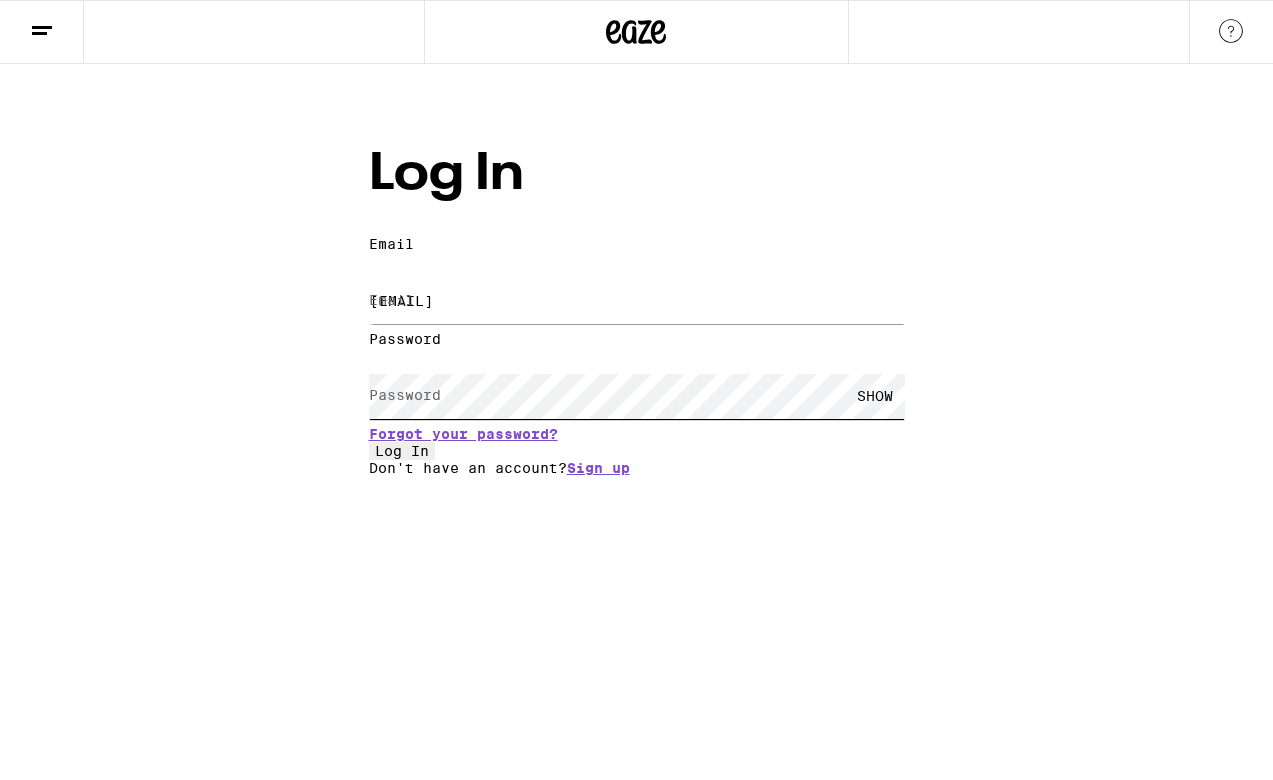 click on "Log In" at bounding box center [402, 451] 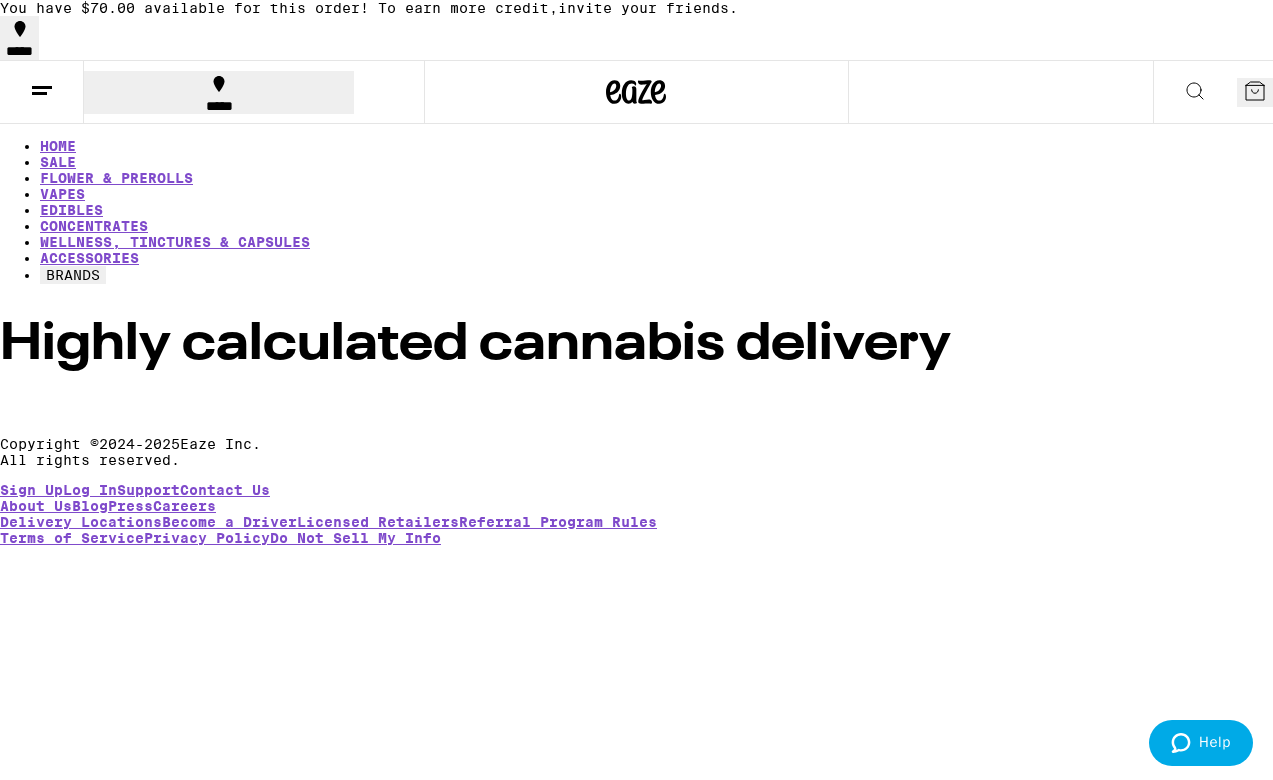 click on "*****" at bounding box center [219, 106] 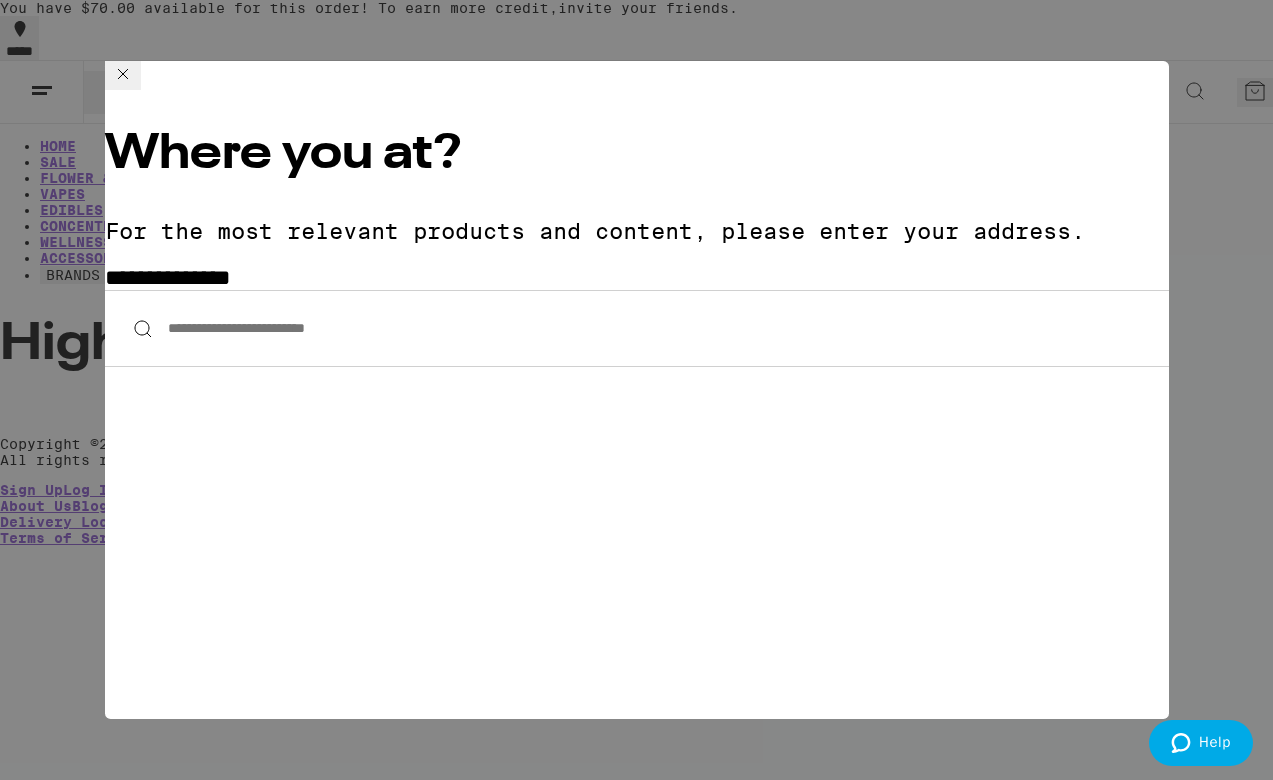 click on "**********" at bounding box center (637, 328) 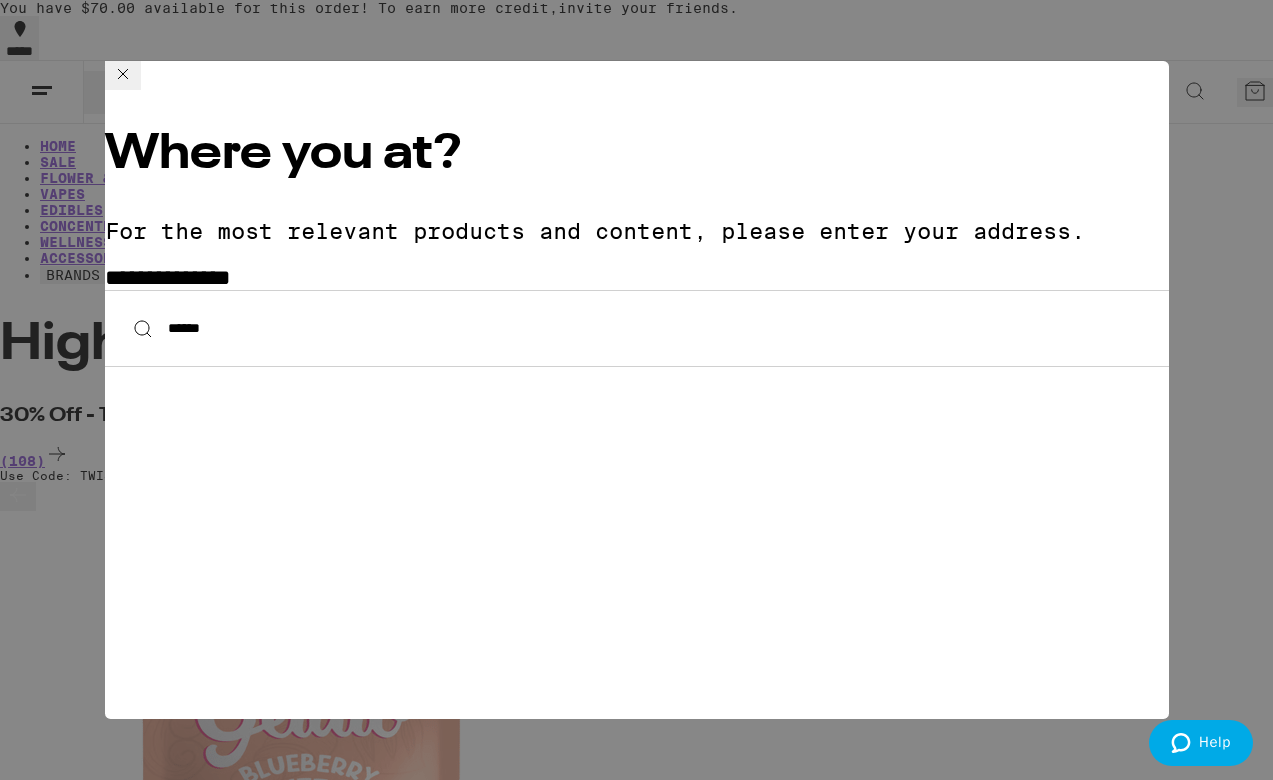 scroll, scrollTop: 0, scrollLeft: 0, axis: both 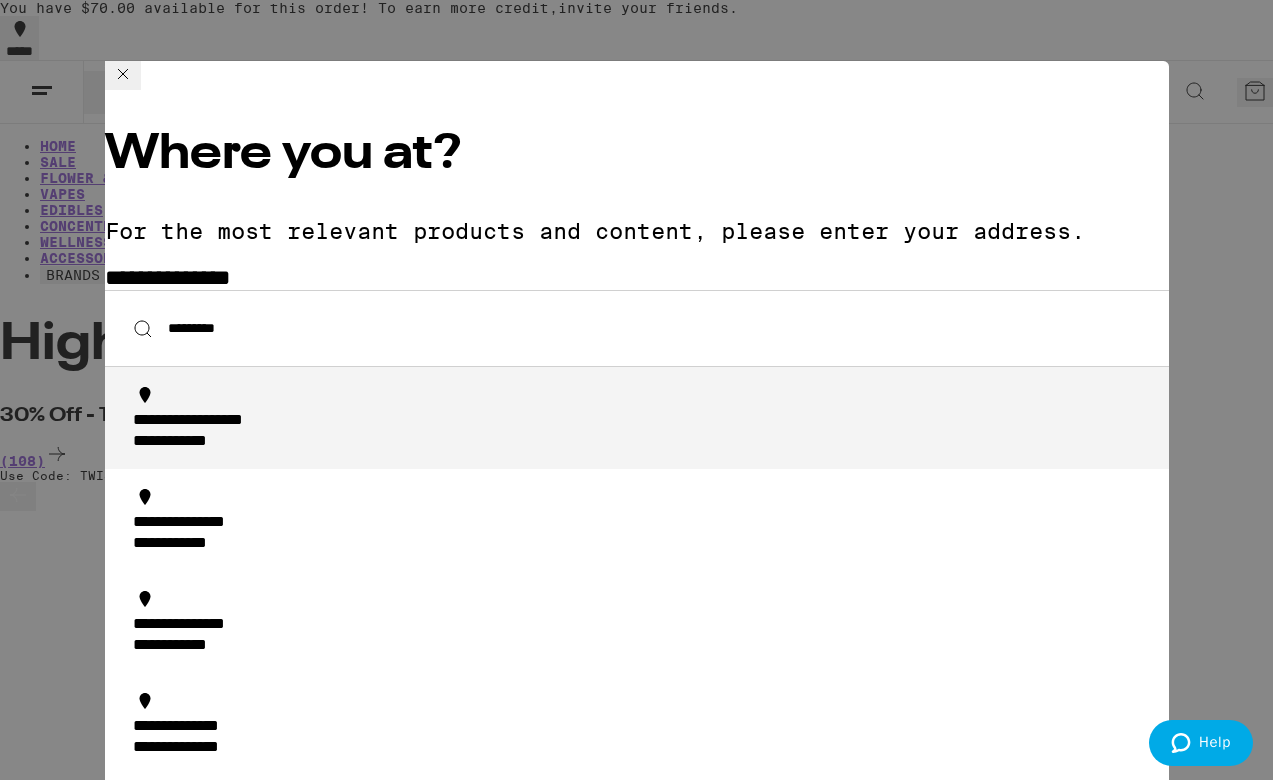 click on "**********" at bounding box center (637, 418) 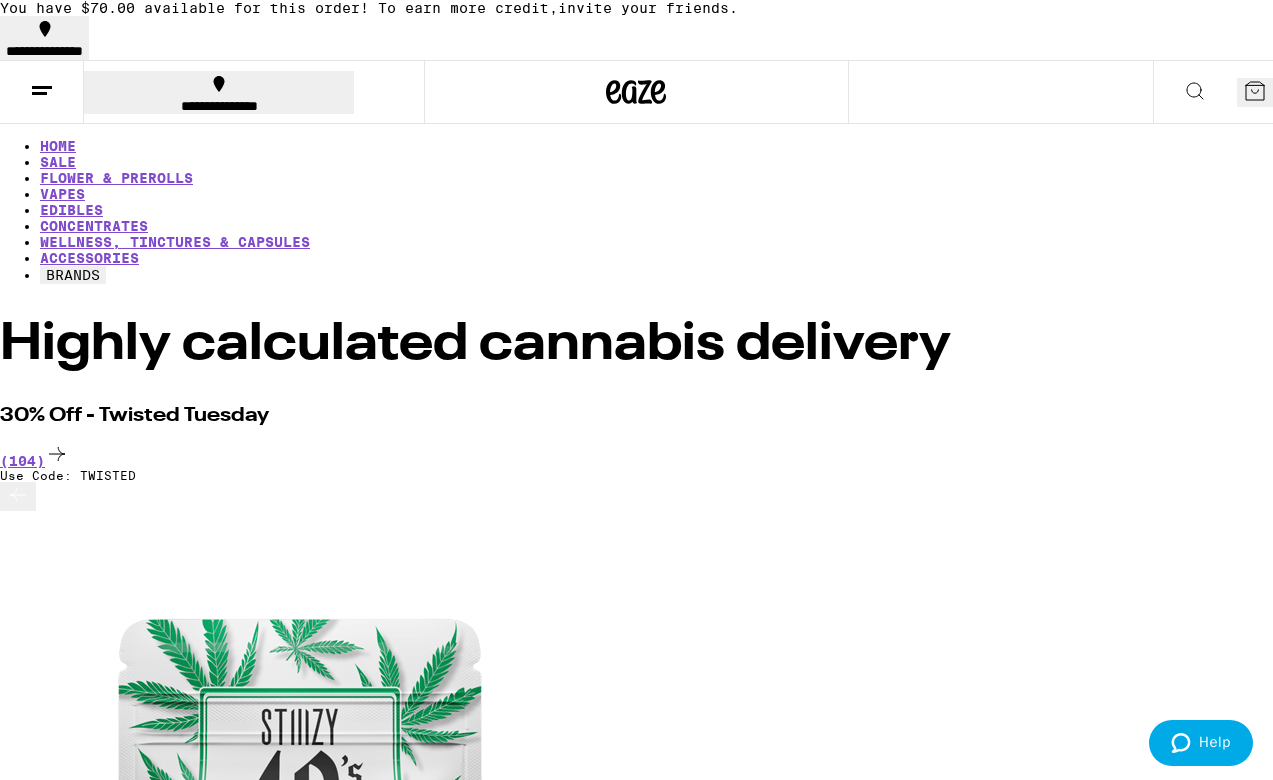 click 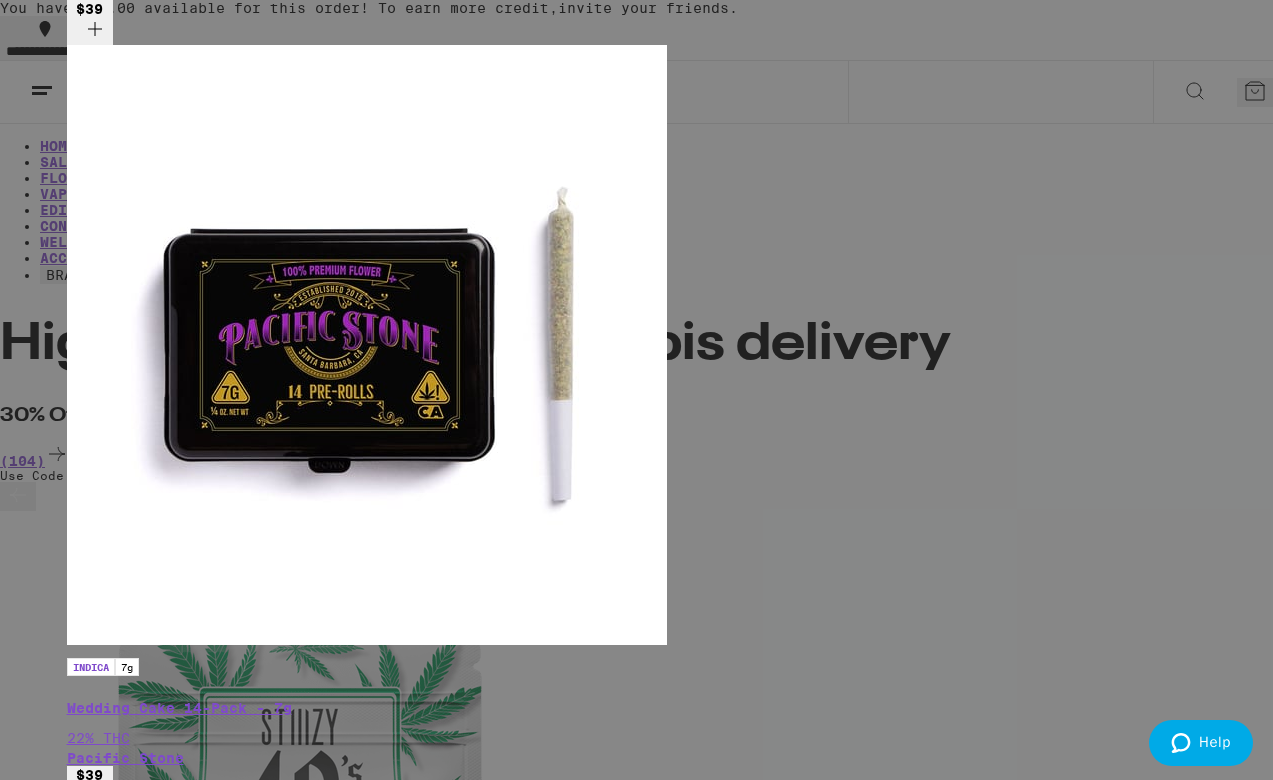 type on "p" 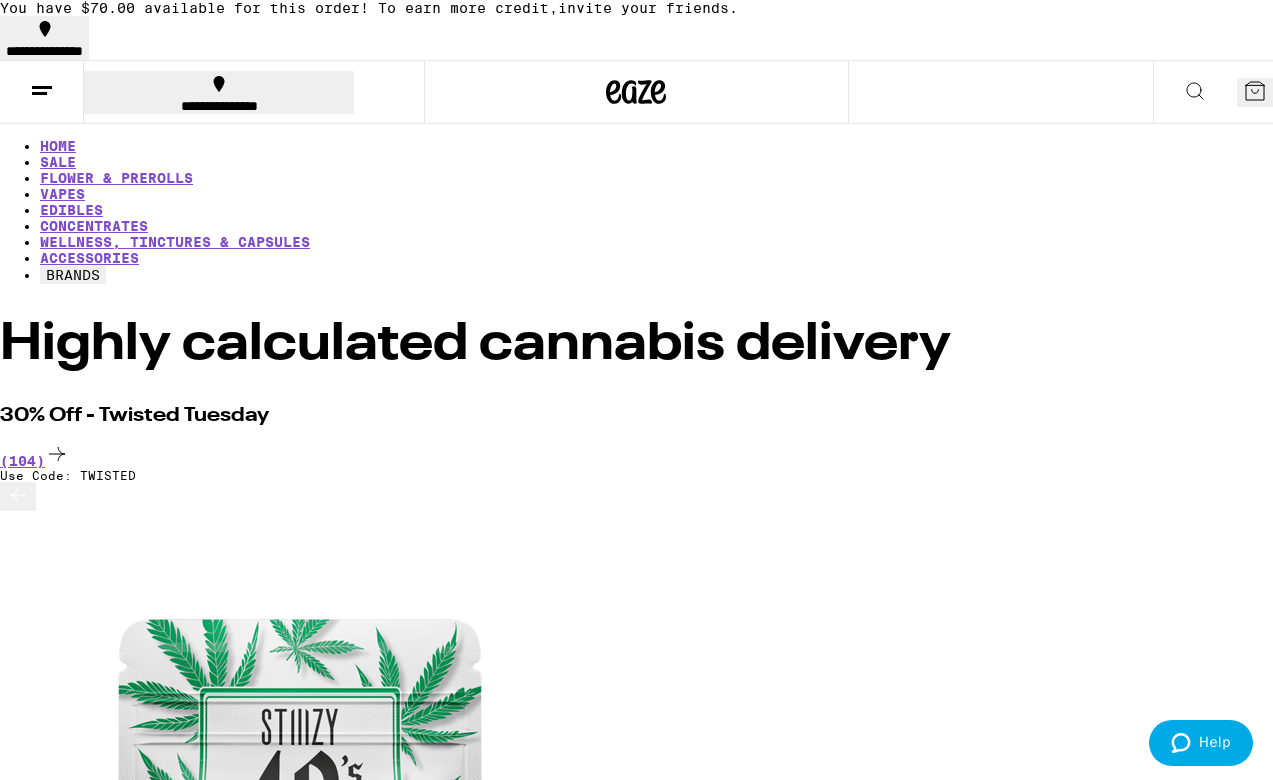 scroll, scrollTop: 7809, scrollLeft: 0, axis: vertical 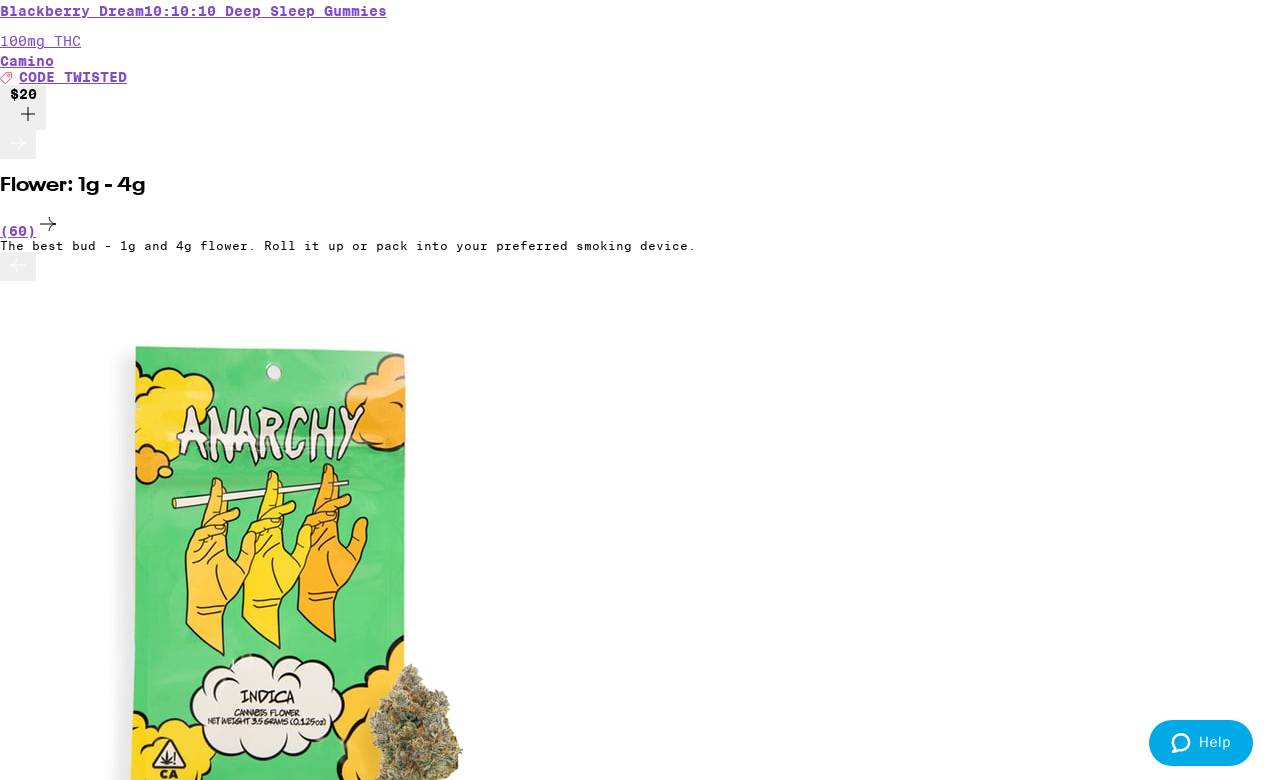 click at bounding box center (1195, -7717) 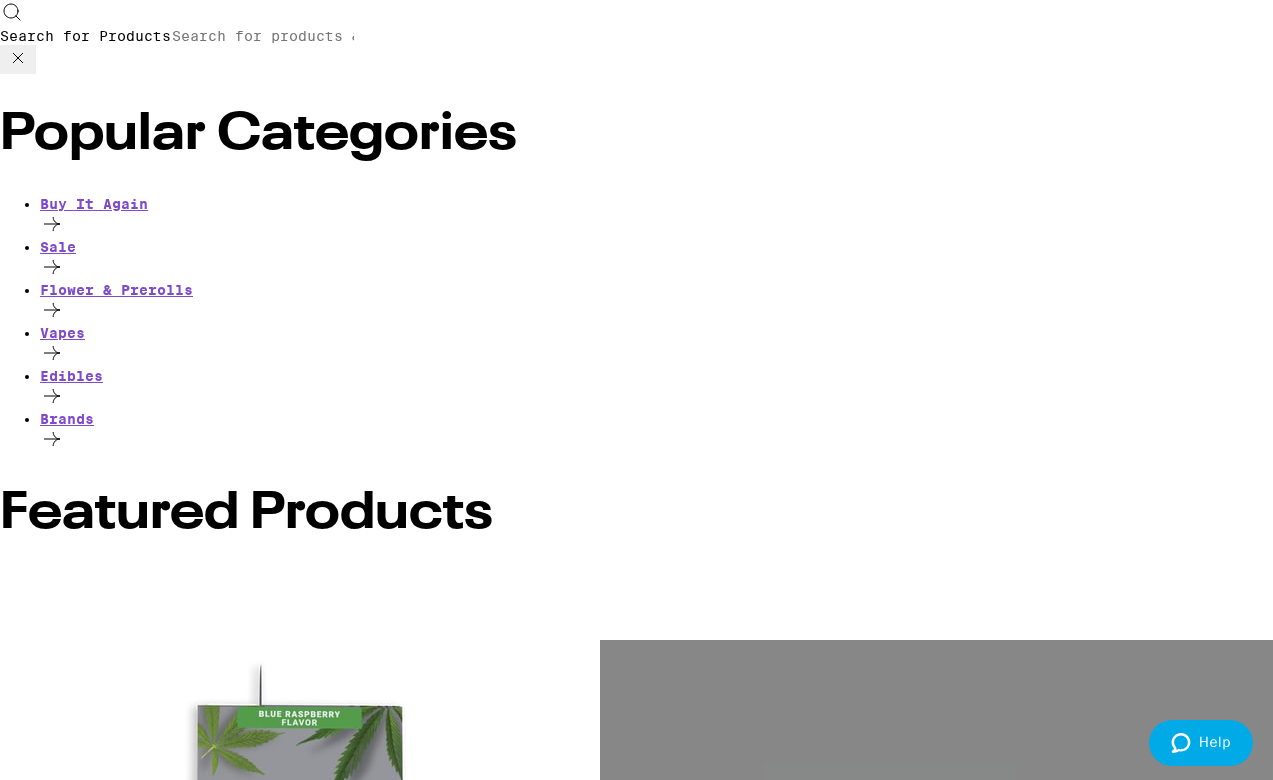 scroll, scrollTop: 0, scrollLeft: 0, axis: both 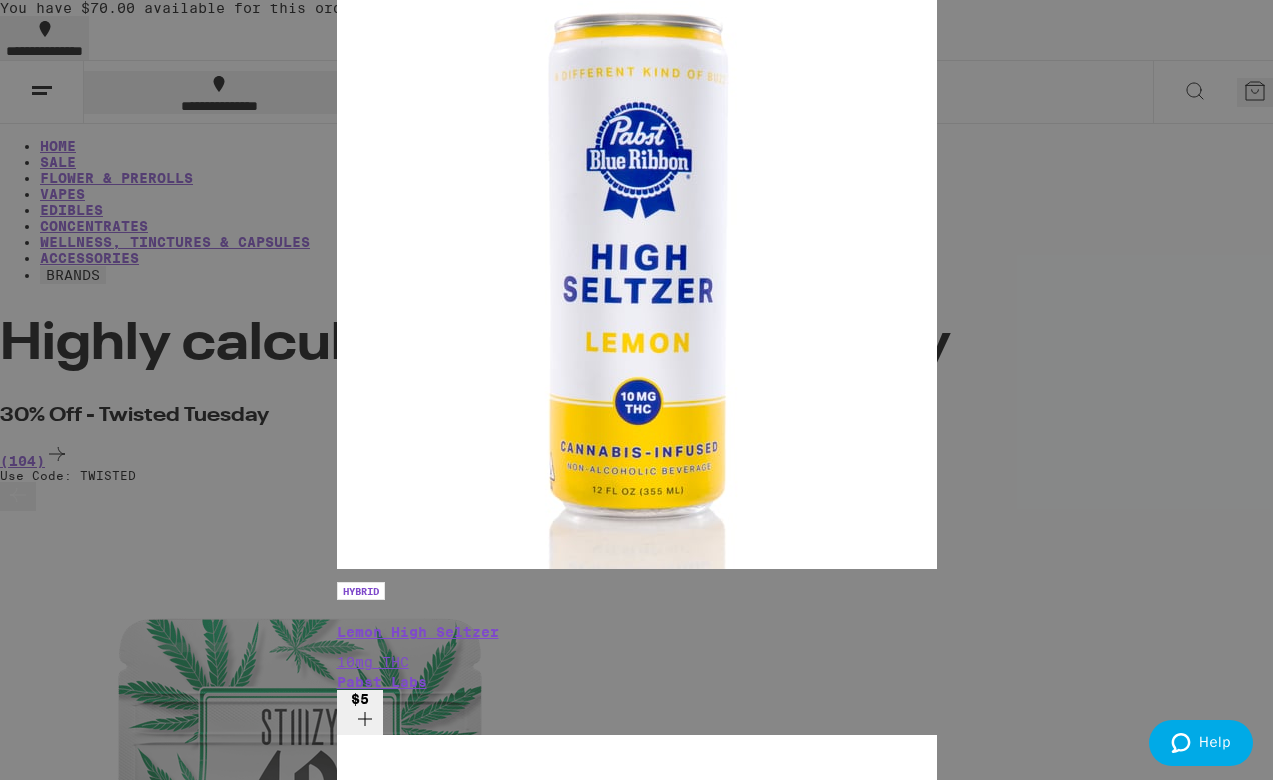 type on "pab" 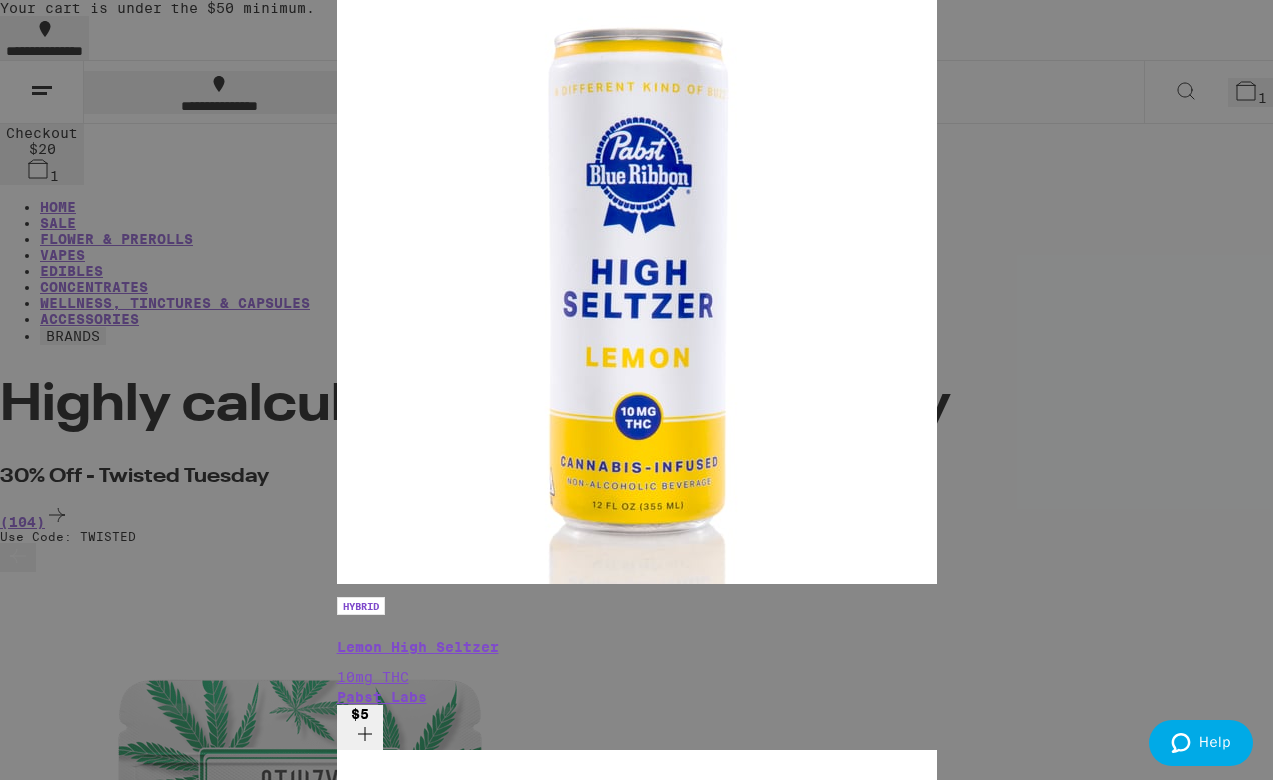 click 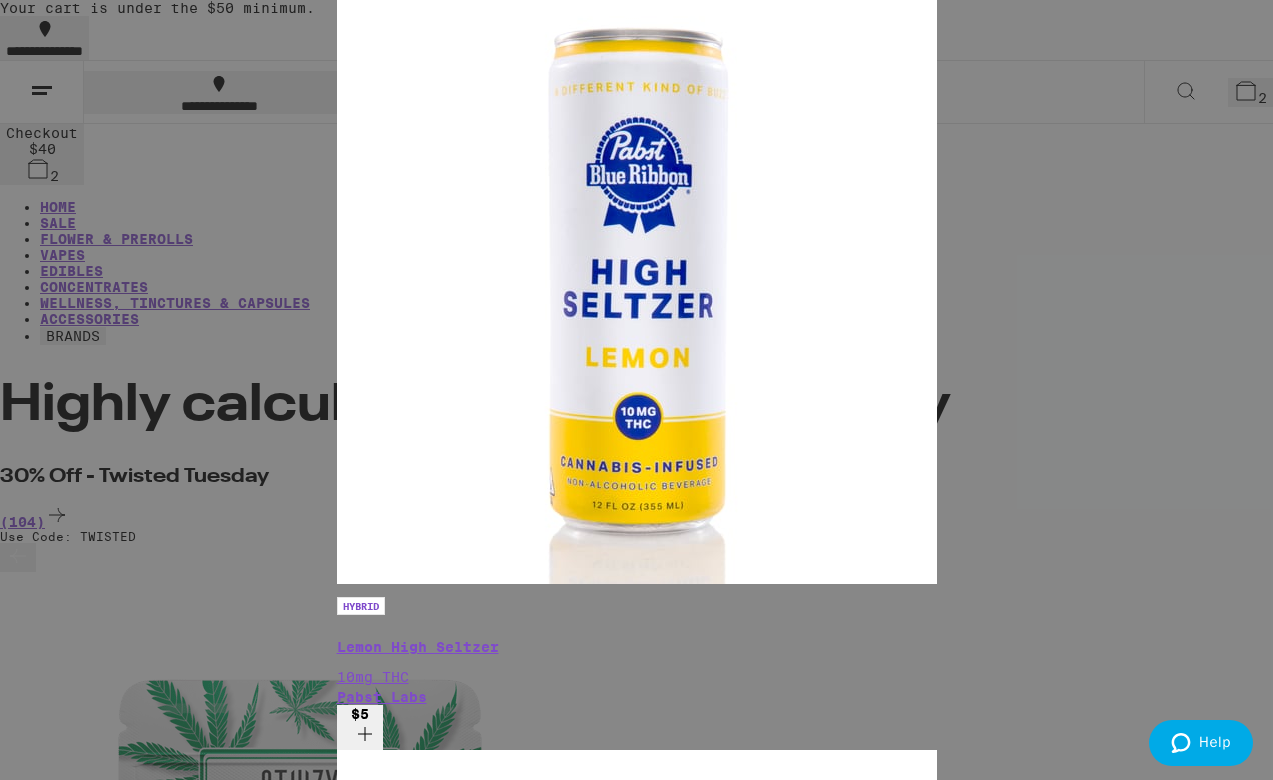 scroll, scrollTop: 0, scrollLeft: 0, axis: both 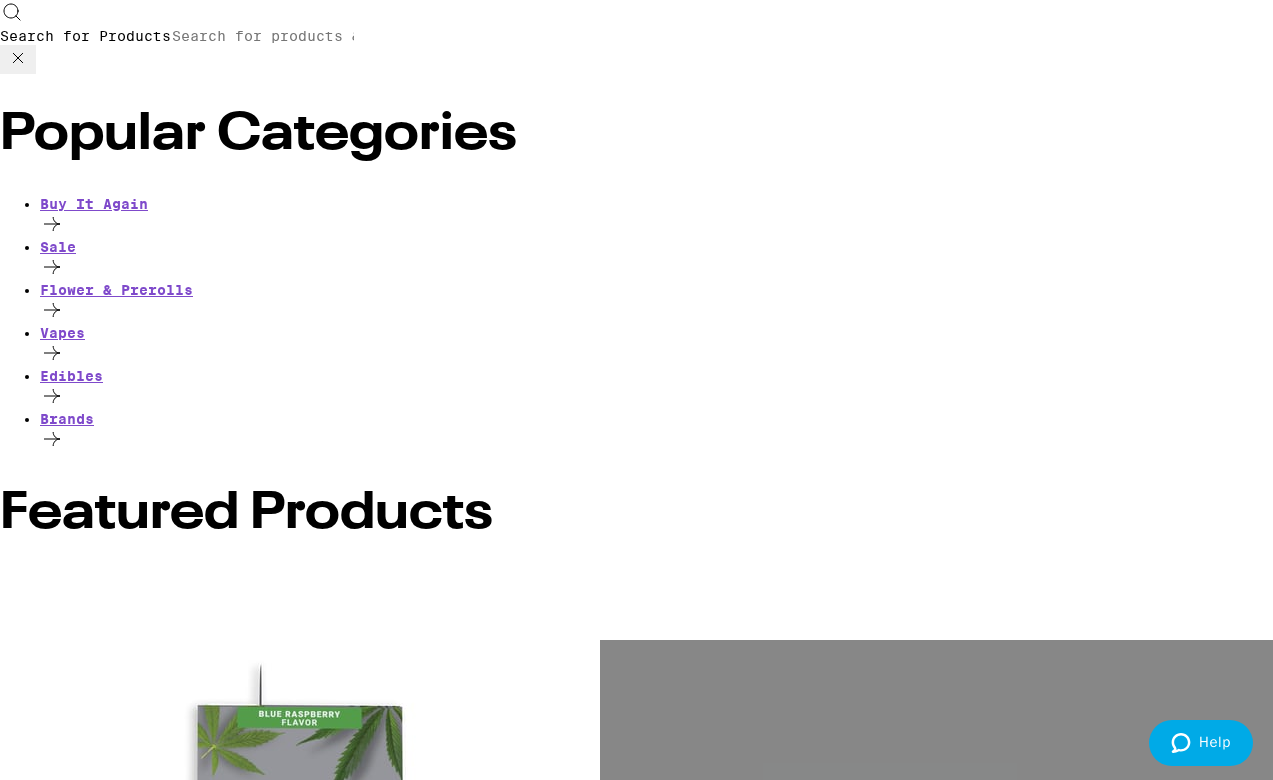 click on "Search for Products" at bounding box center [263, 36] 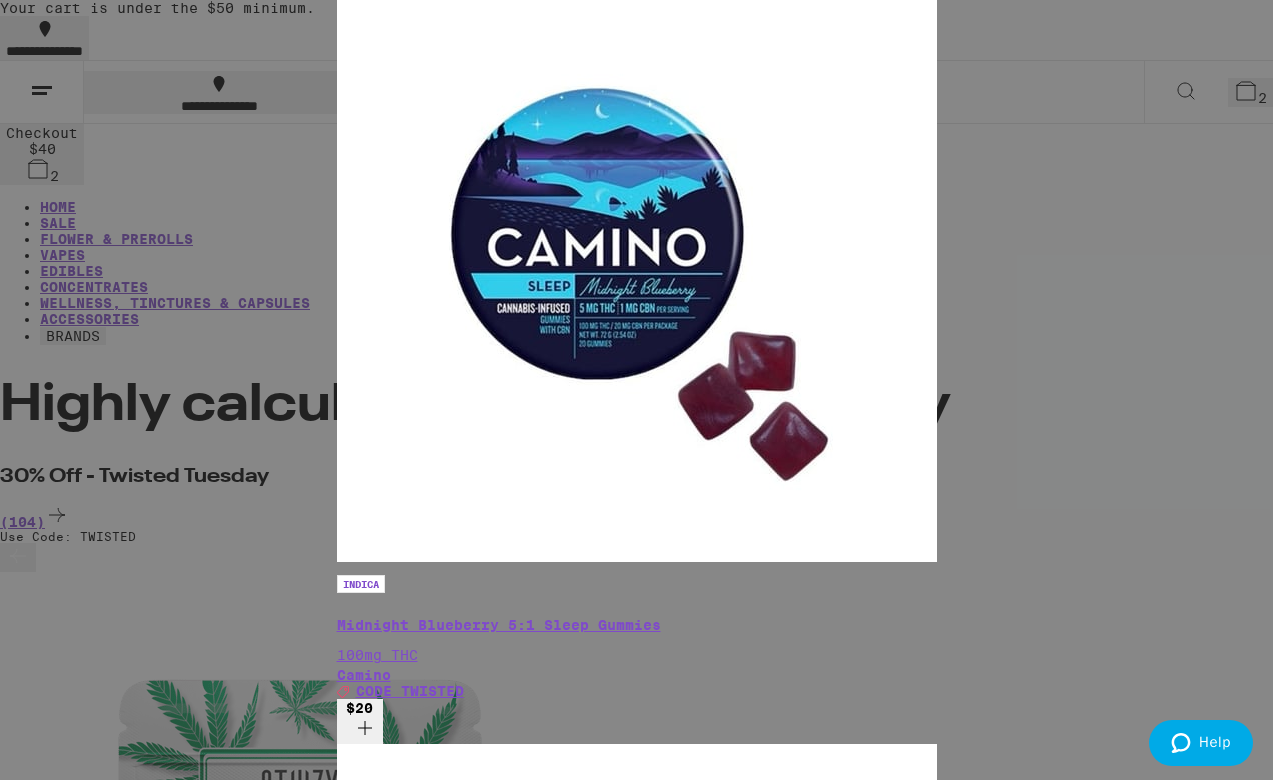 scroll, scrollTop: 194, scrollLeft: 0, axis: vertical 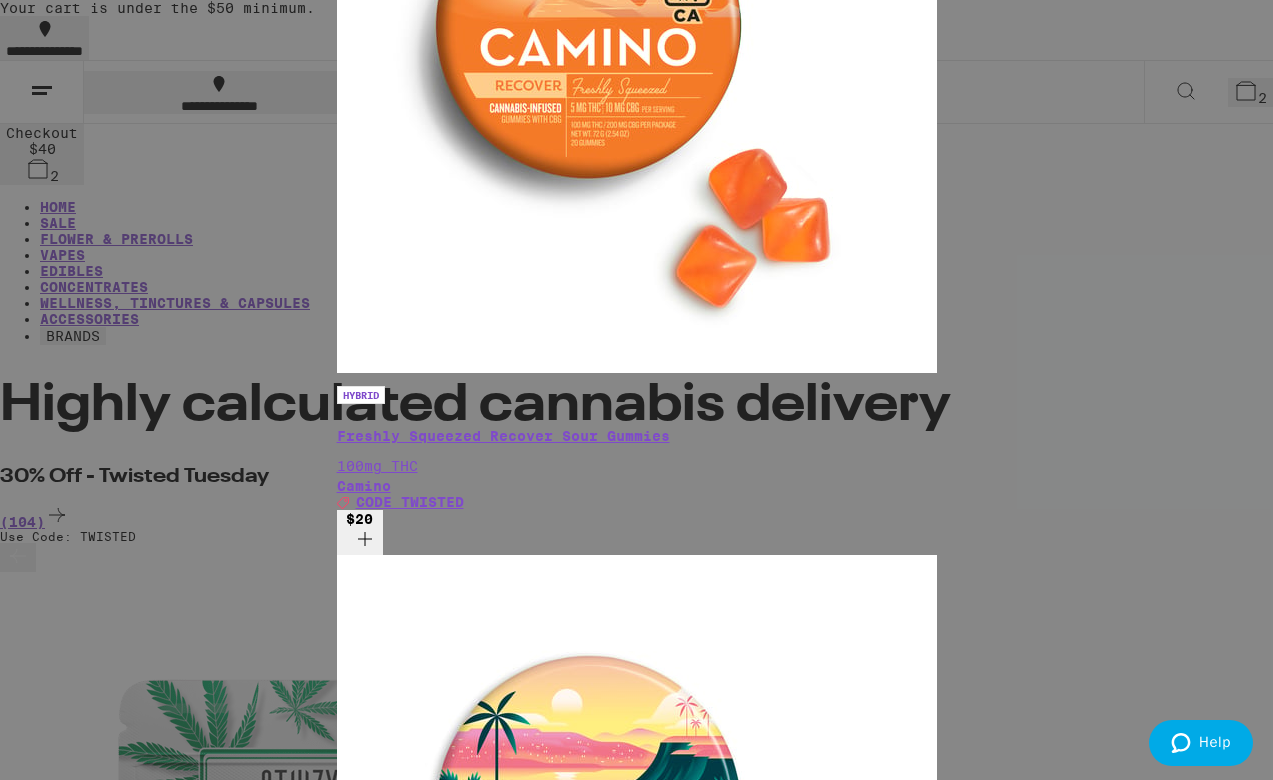 type on "c" 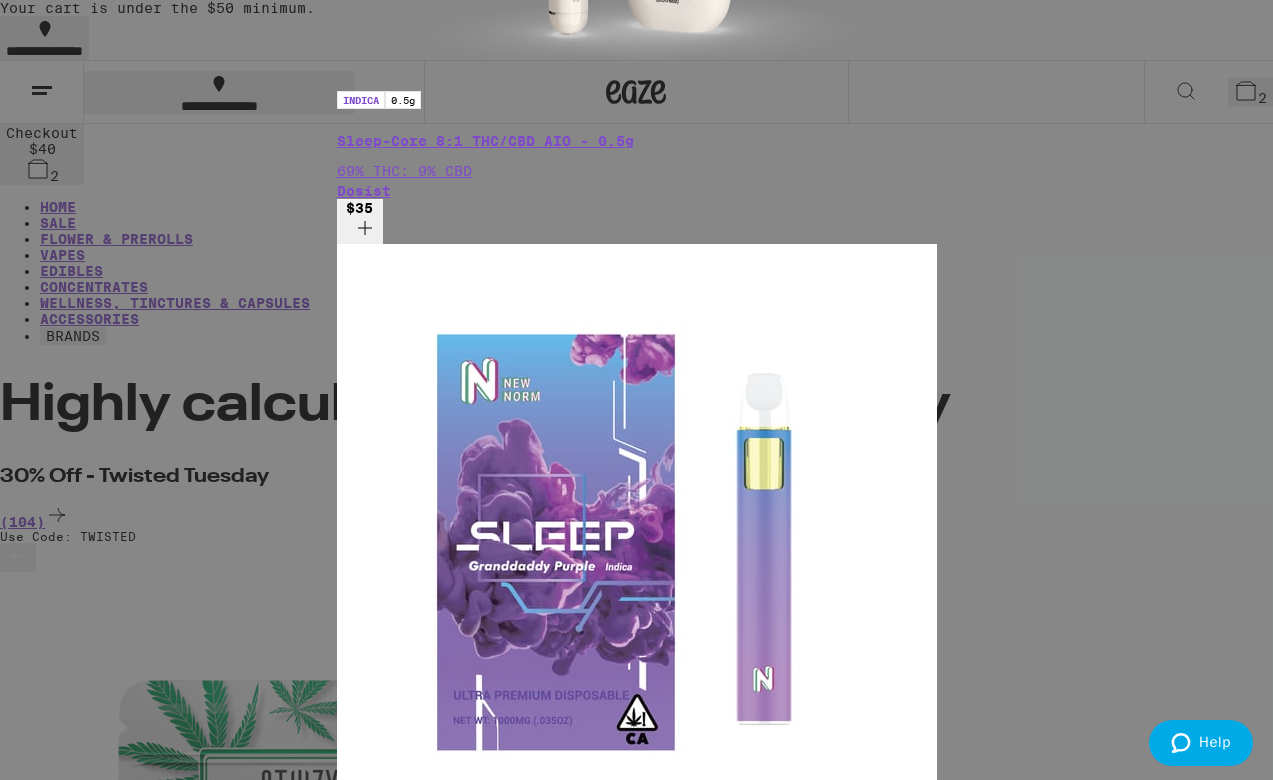 scroll, scrollTop: 502, scrollLeft: 0, axis: vertical 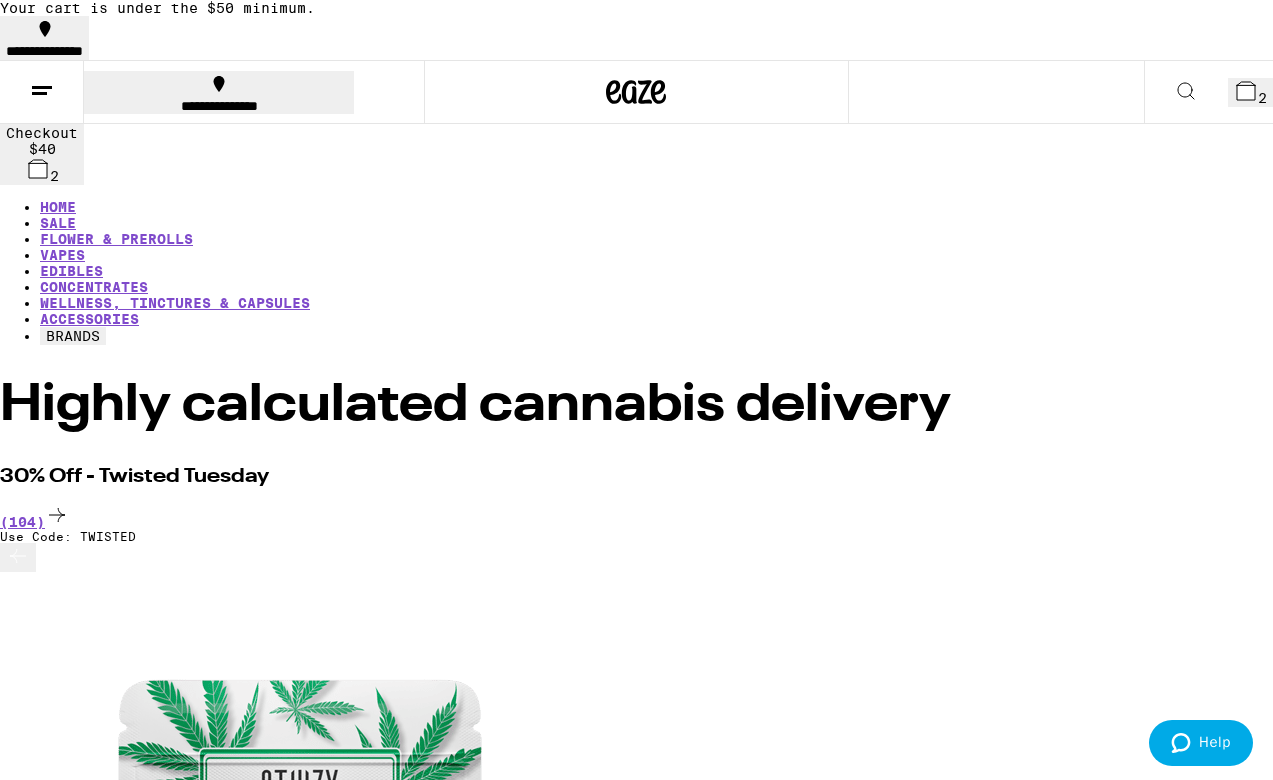 click 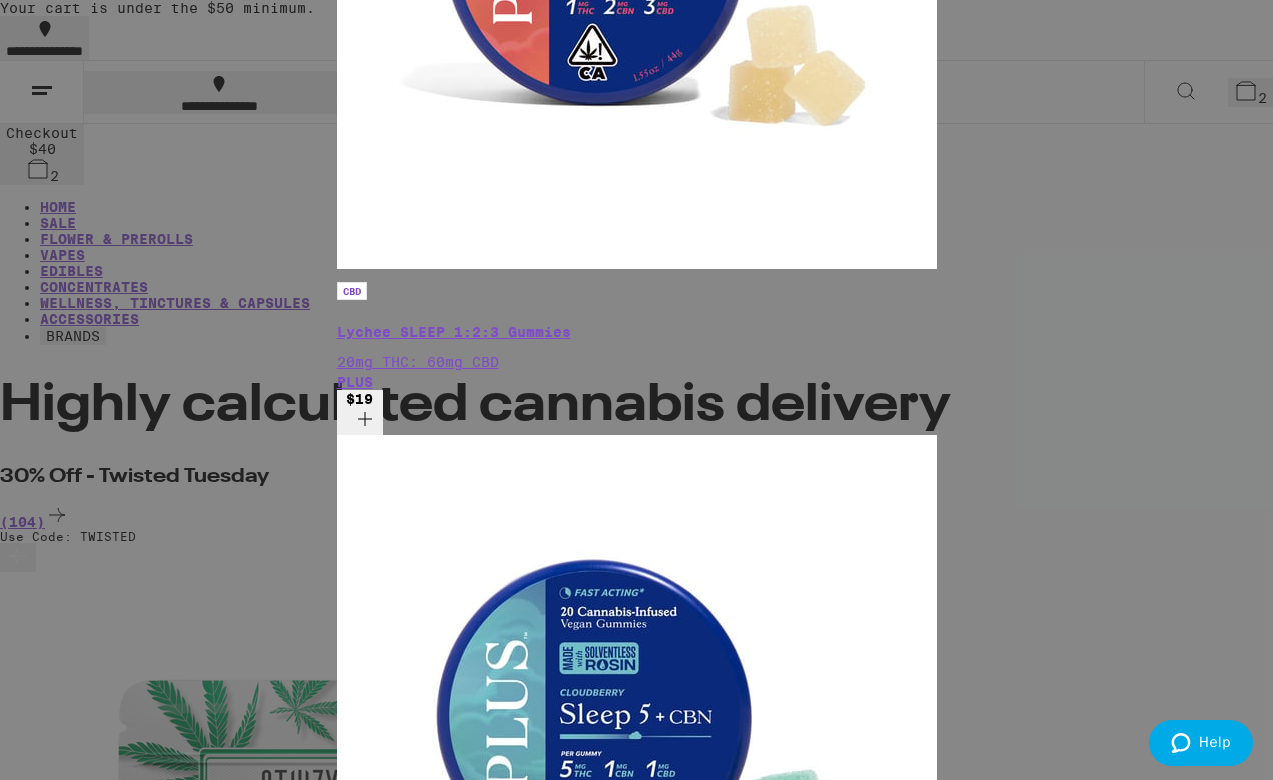 type on "sleep" 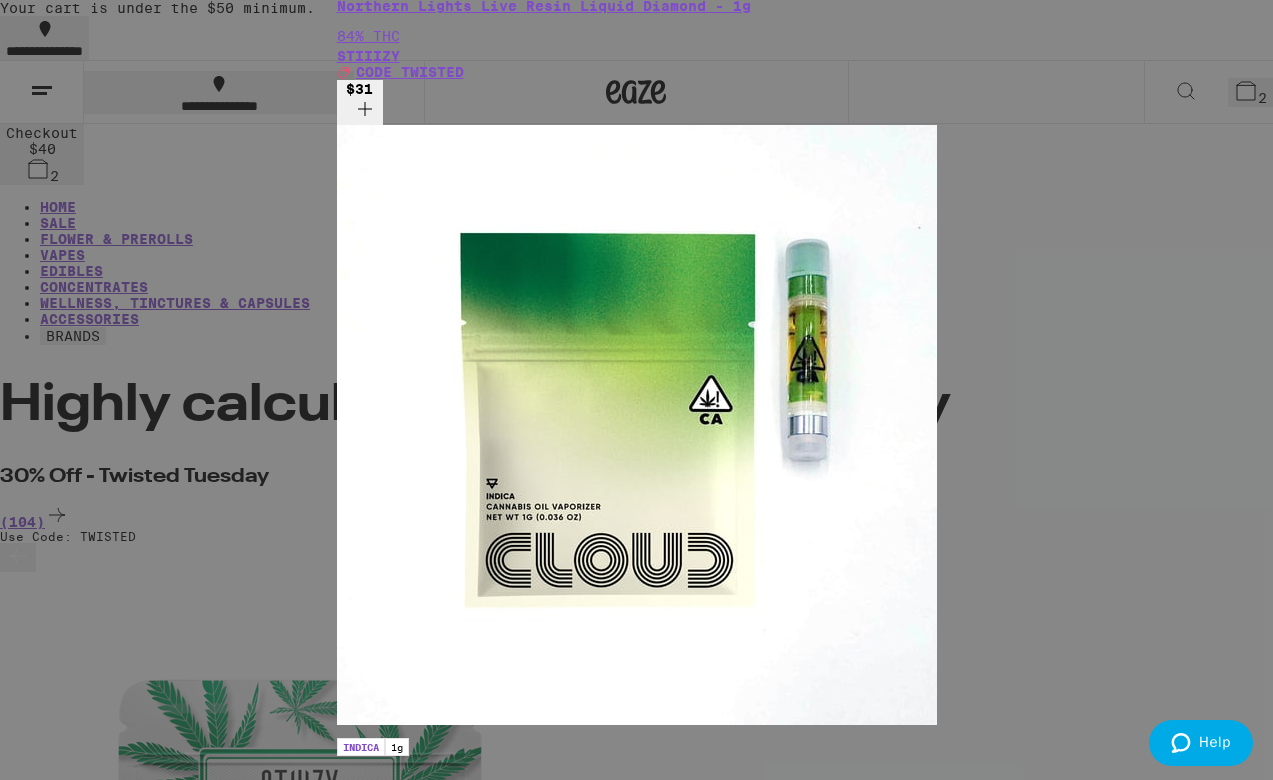 scroll, scrollTop: 700, scrollLeft: 0, axis: vertical 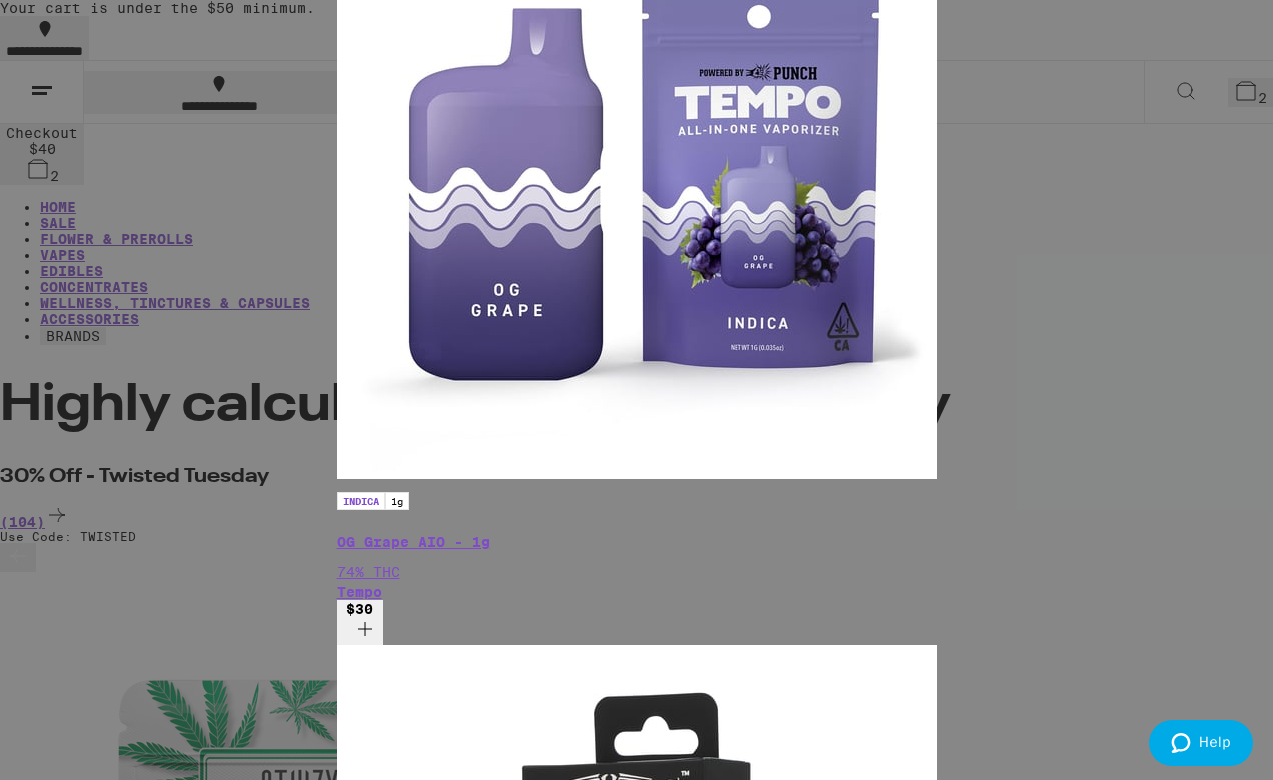 click at bounding box center (337, -7516) 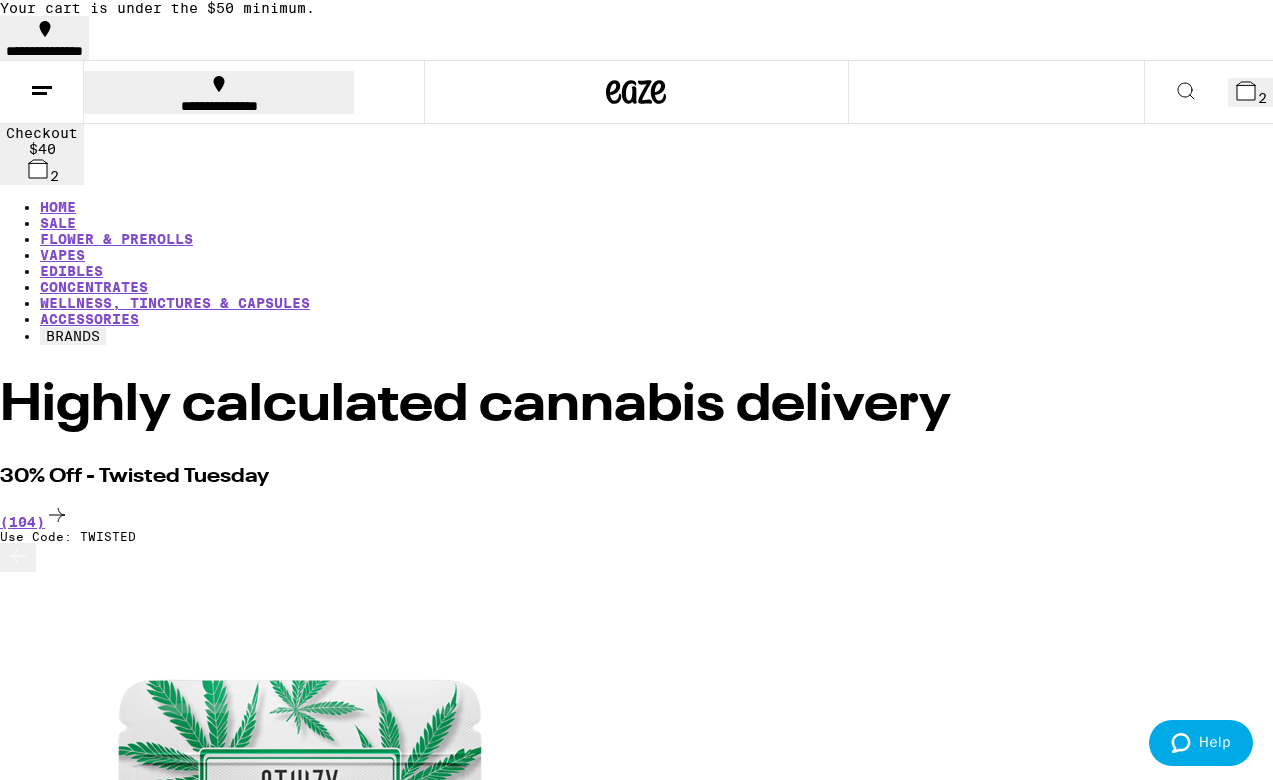 drag, startPoint x: 567, startPoint y: 94, endPoint x: 58, endPoint y: 85, distance: 509.07956 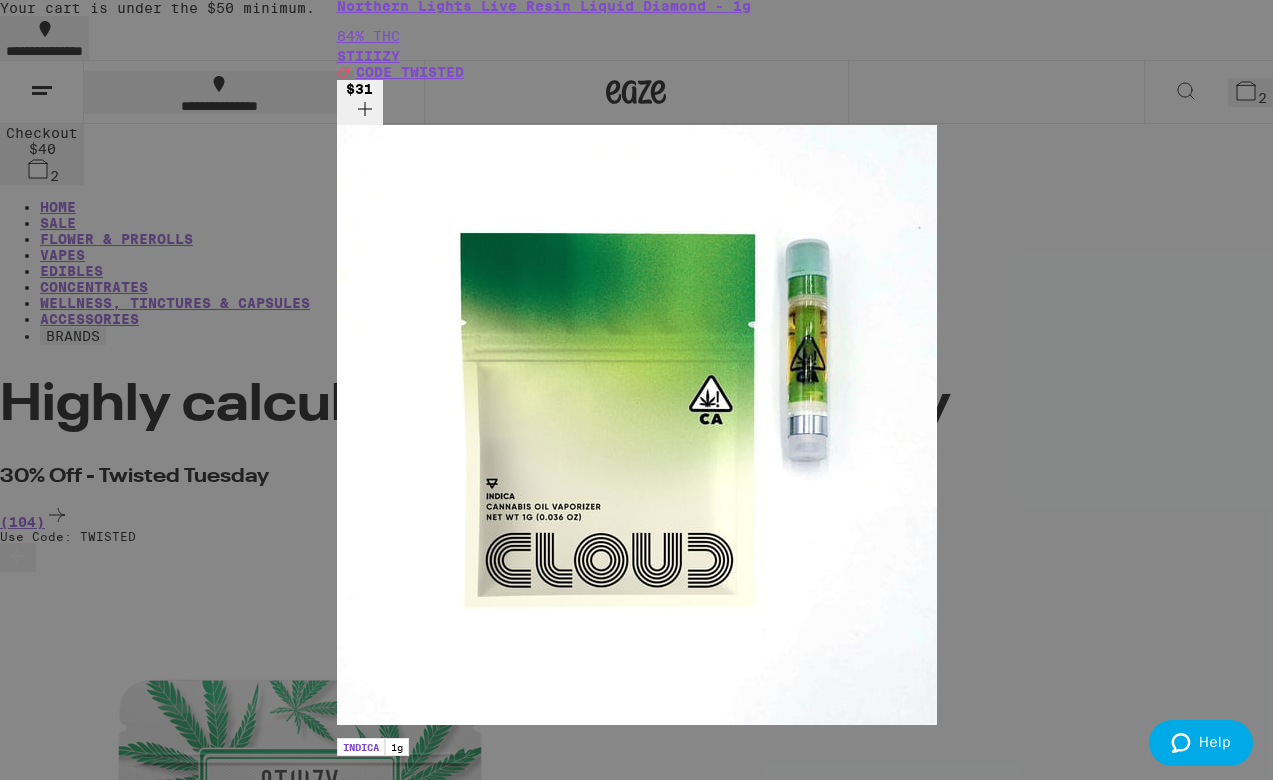 scroll, scrollTop: 663, scrollLeft: 0, axis: vertical 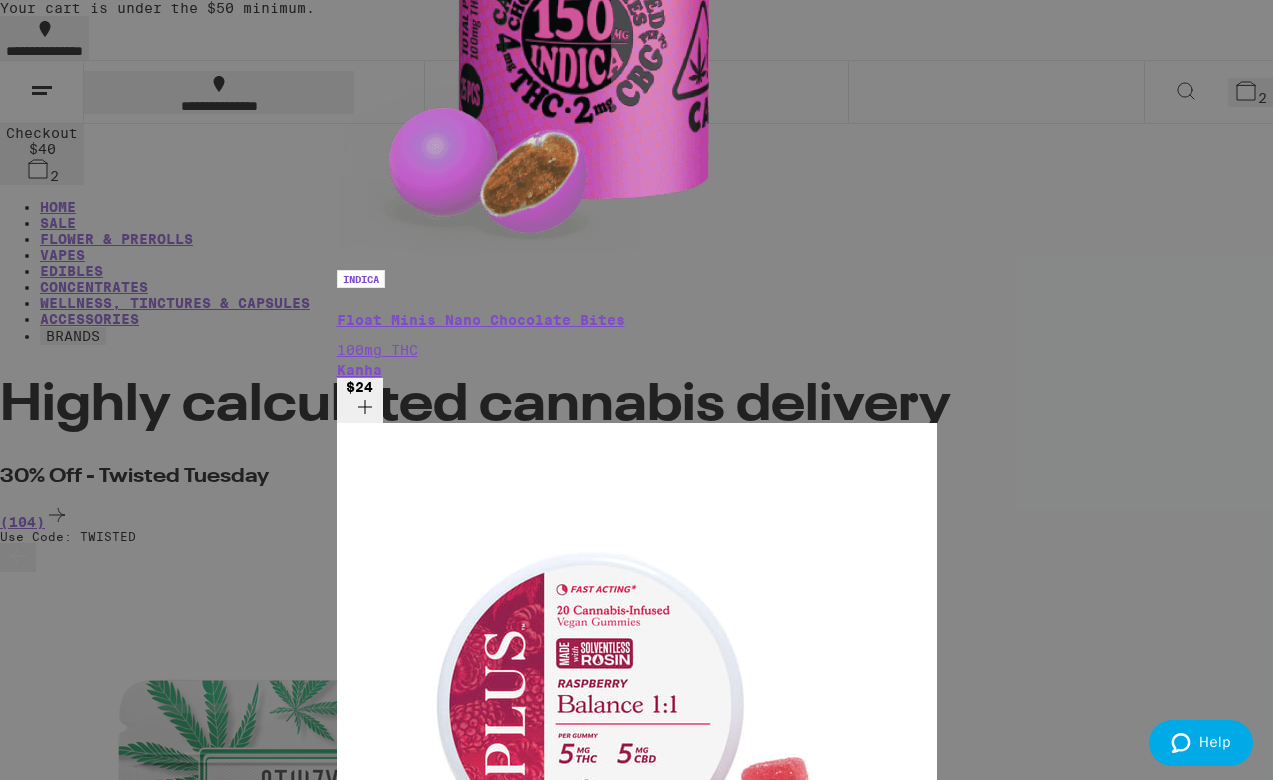 type on "cbd and cbn" 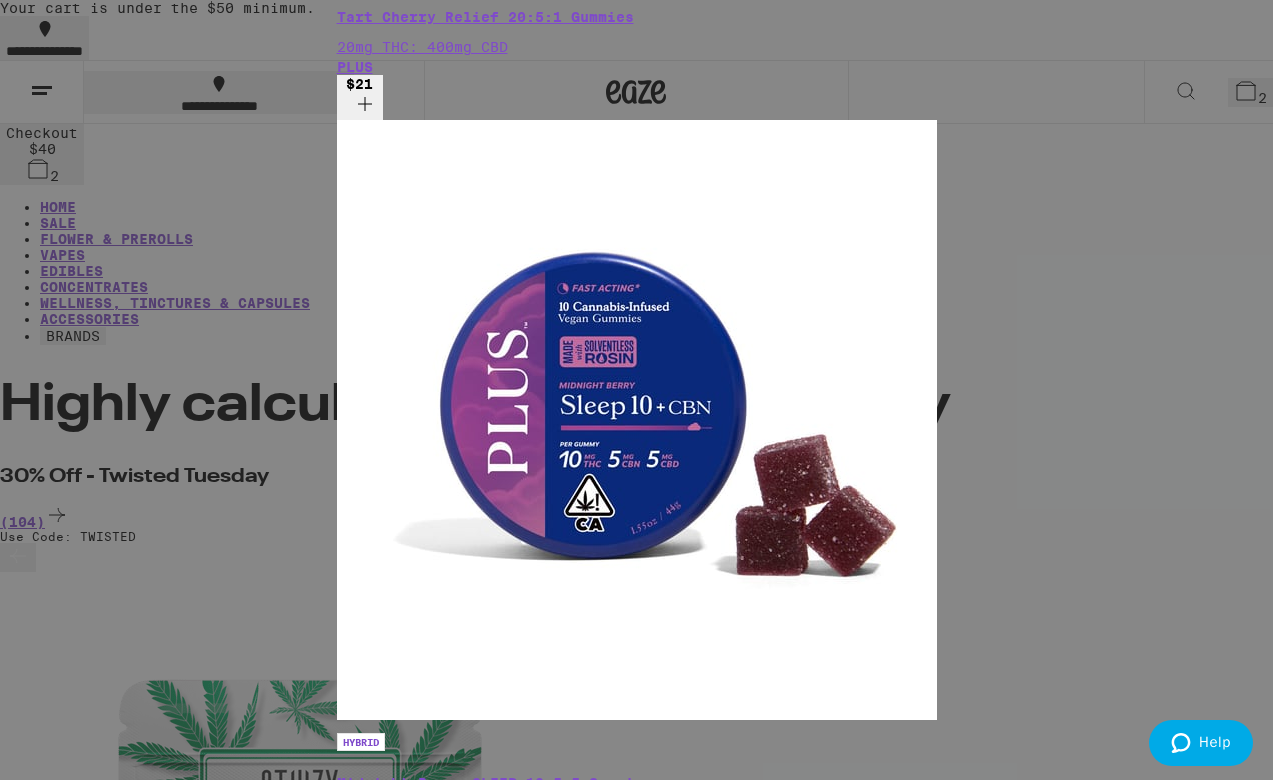 scroll, scrollTop: 0, scrollLeft: 0, axis: both 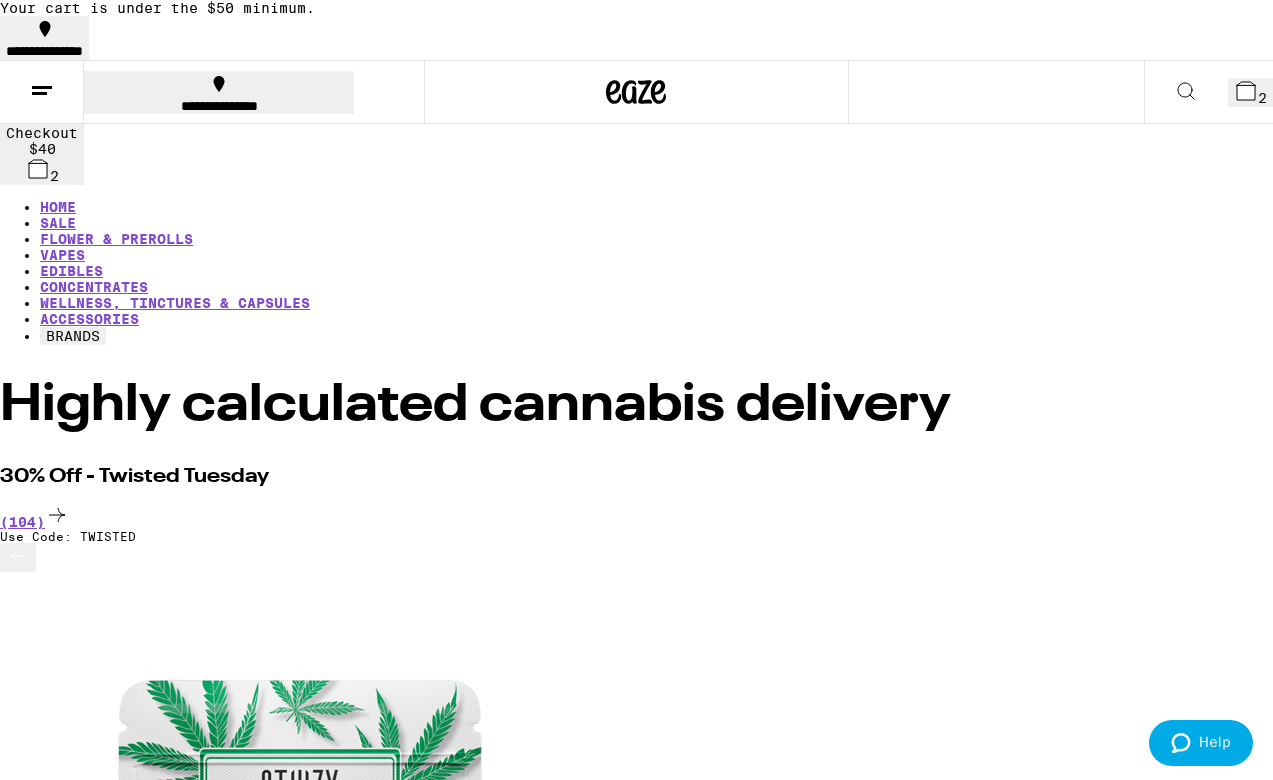 click on "CODE TWISTED" at bounding box center (77, 121467) 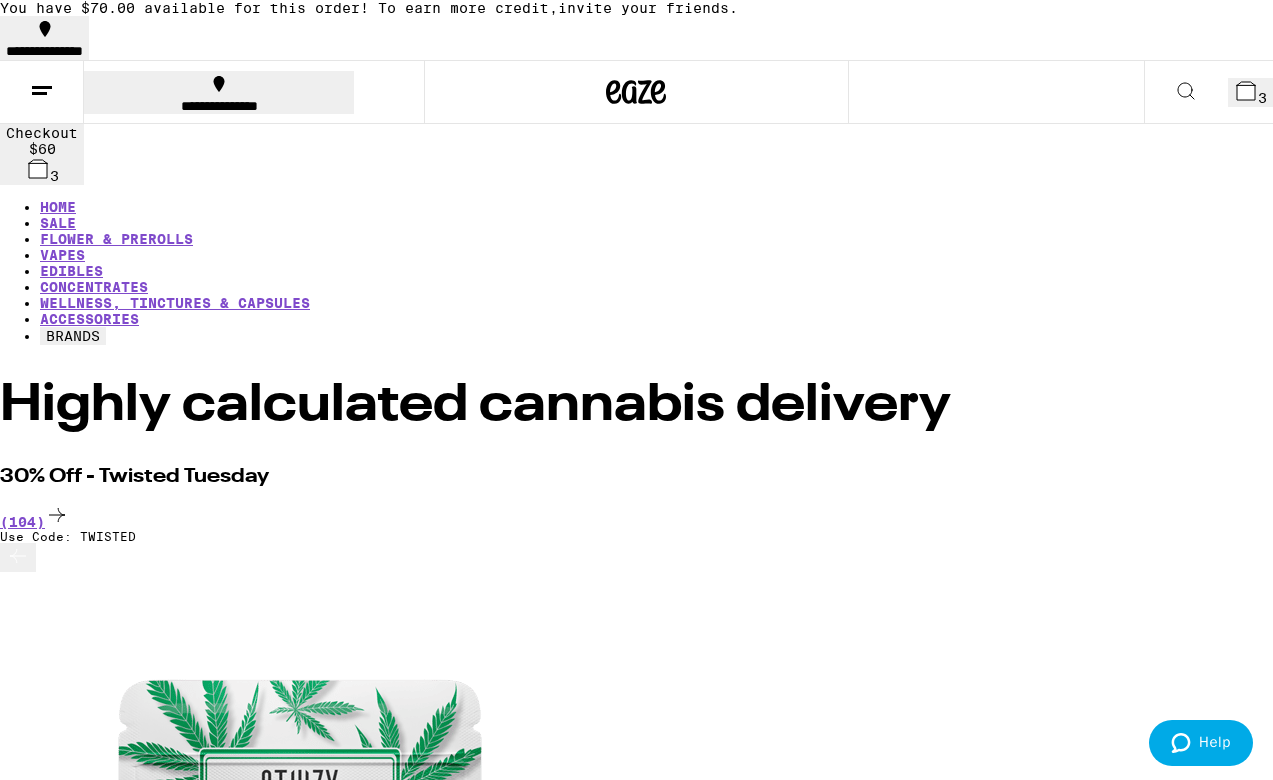 click 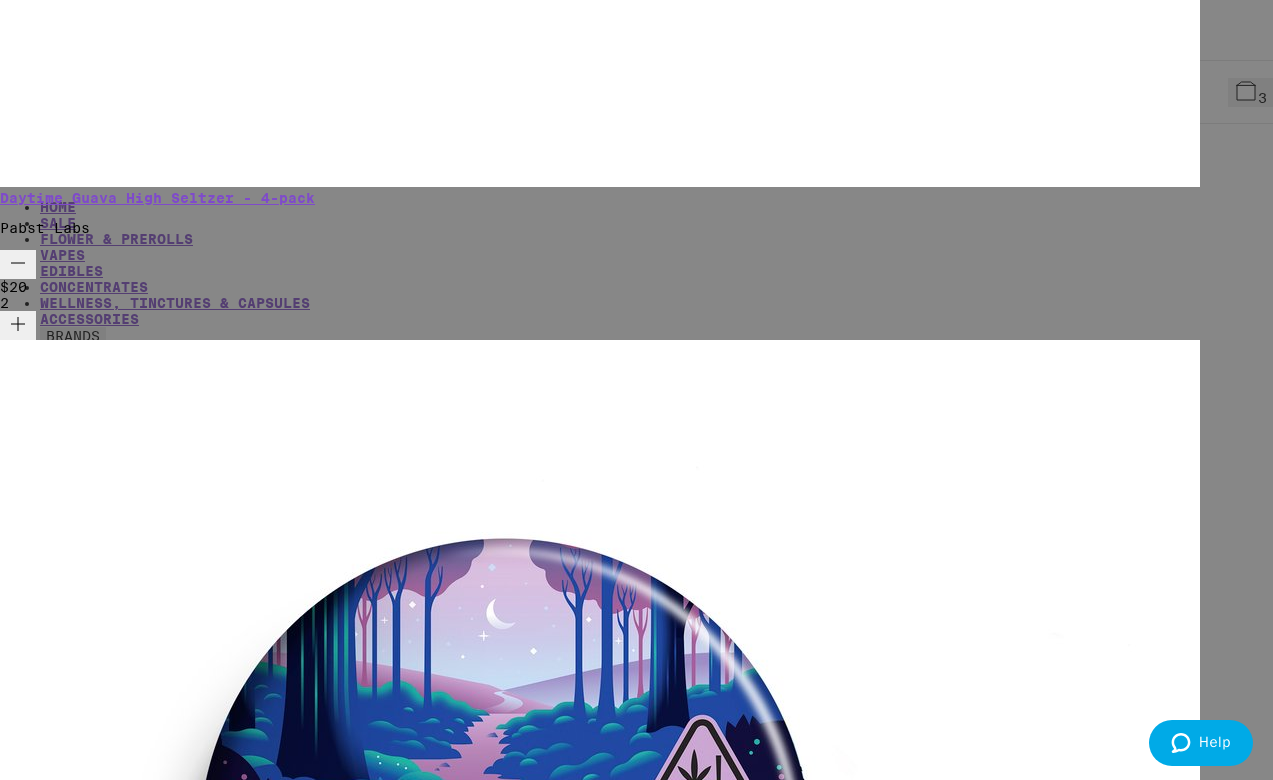 click on "Apply Promo" at bounding box center [55, 1957] 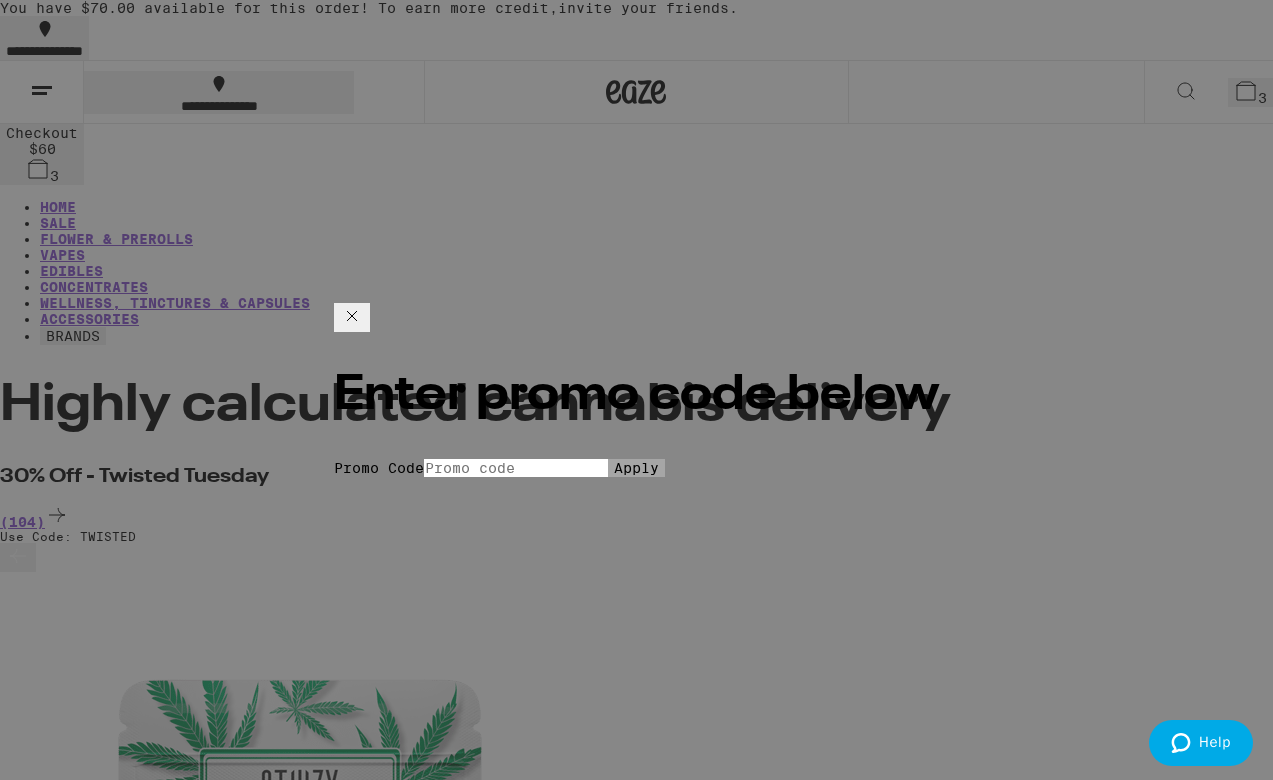 click on "Promo Code" at bounding box center [516, 468] 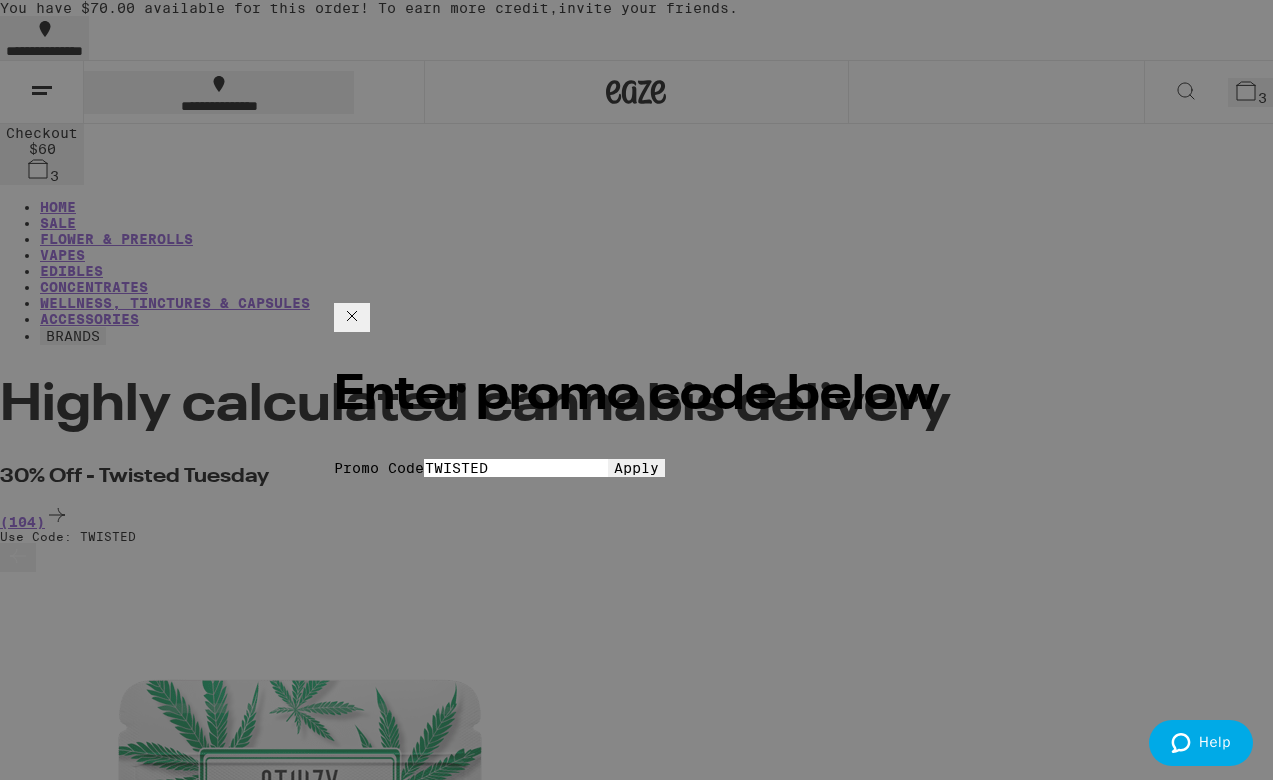 type on "TWISTED" 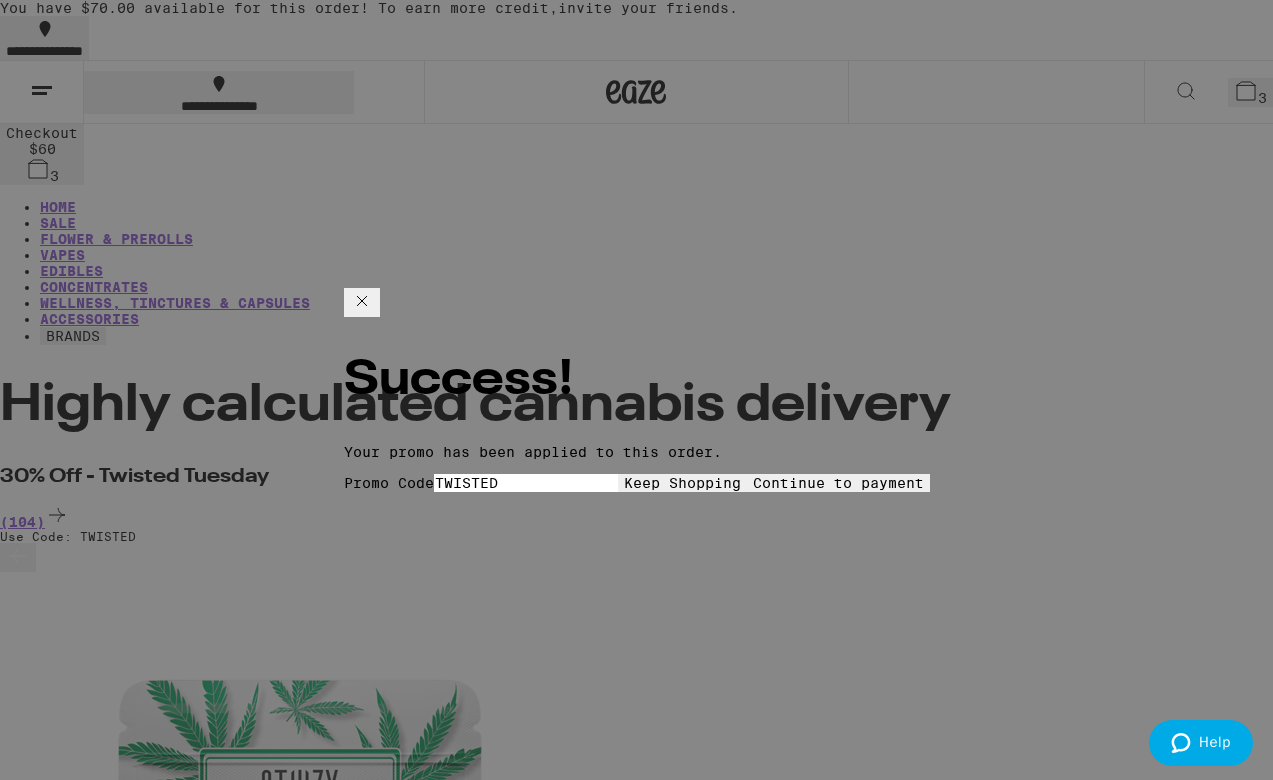 click 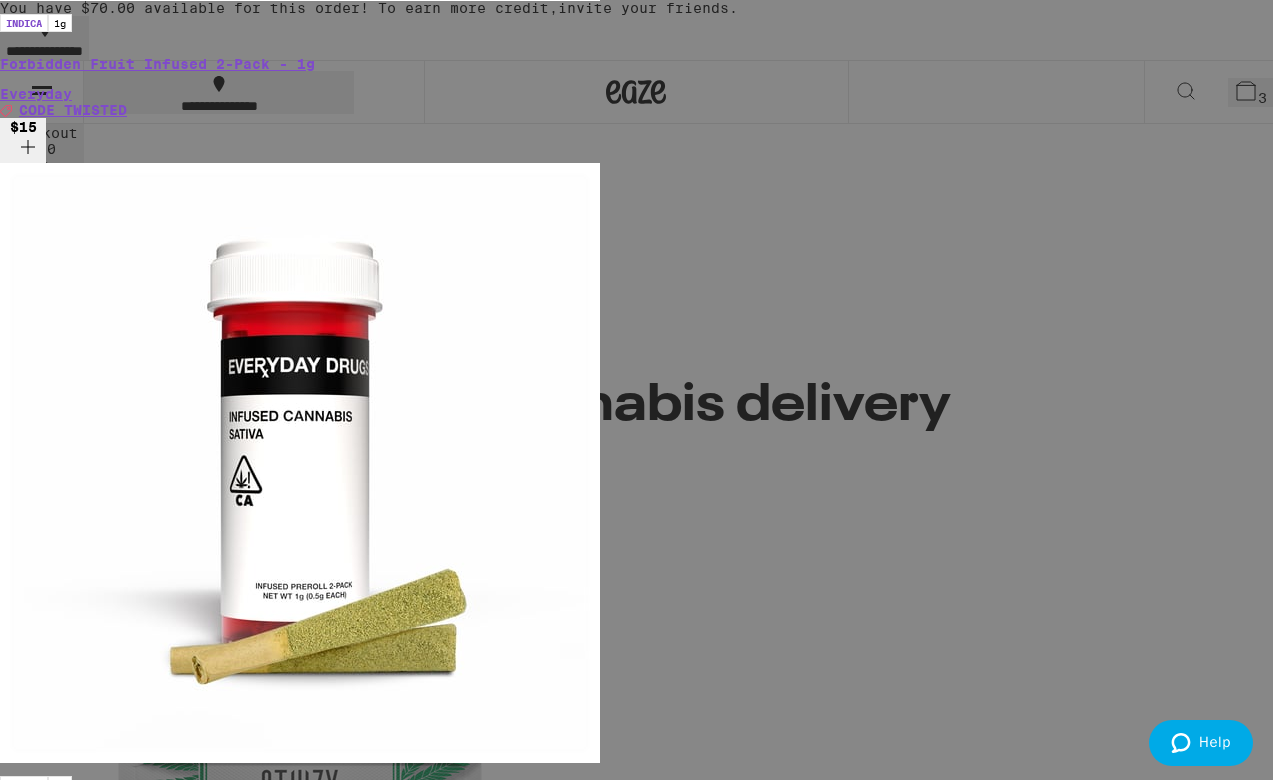 scroll, scrollTop: 0, scrollLeft: 0, axis: both 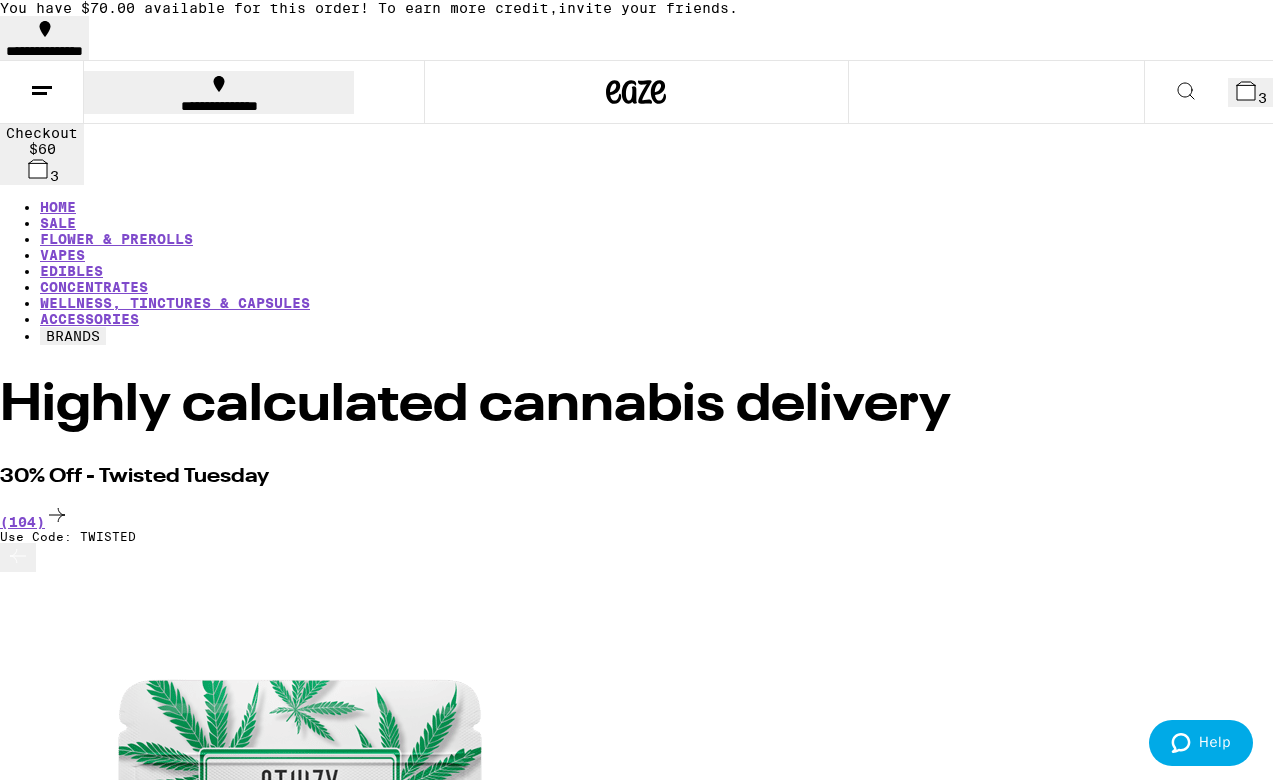 click 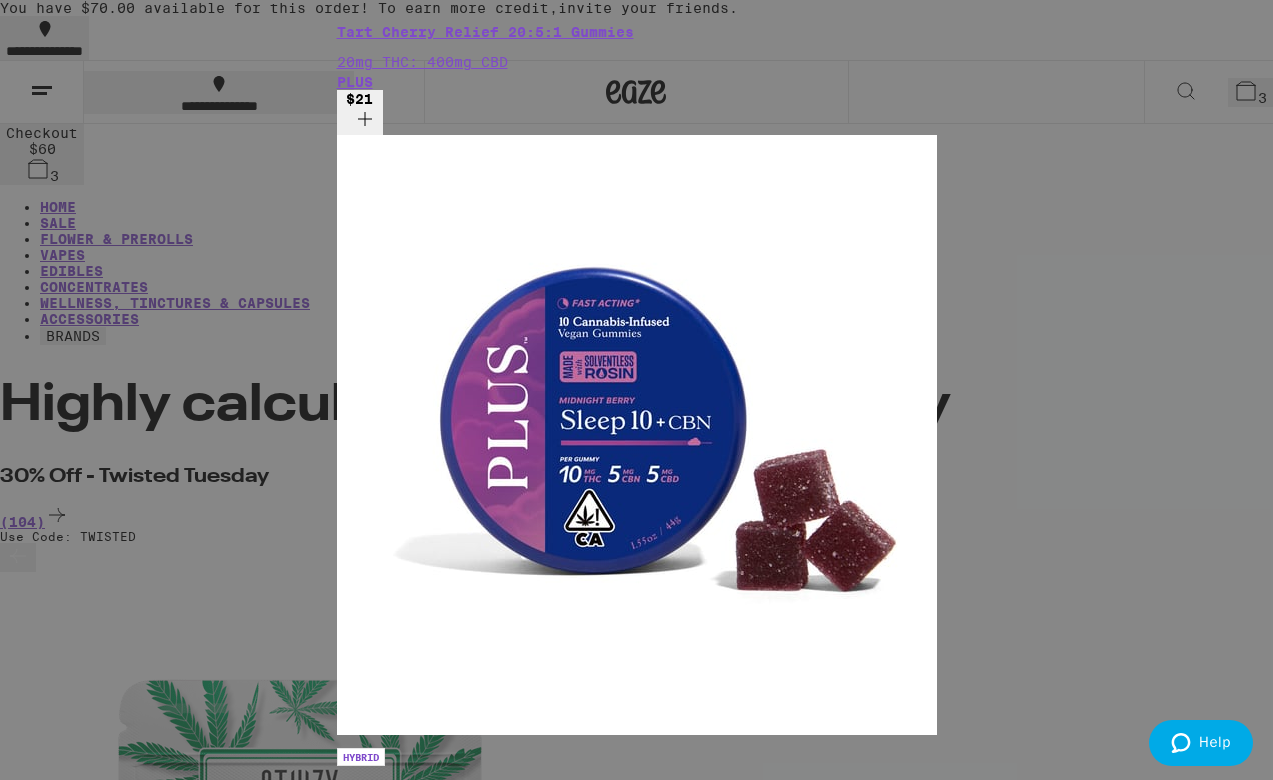 click on "Clear" at bounding box center [365, -1595] 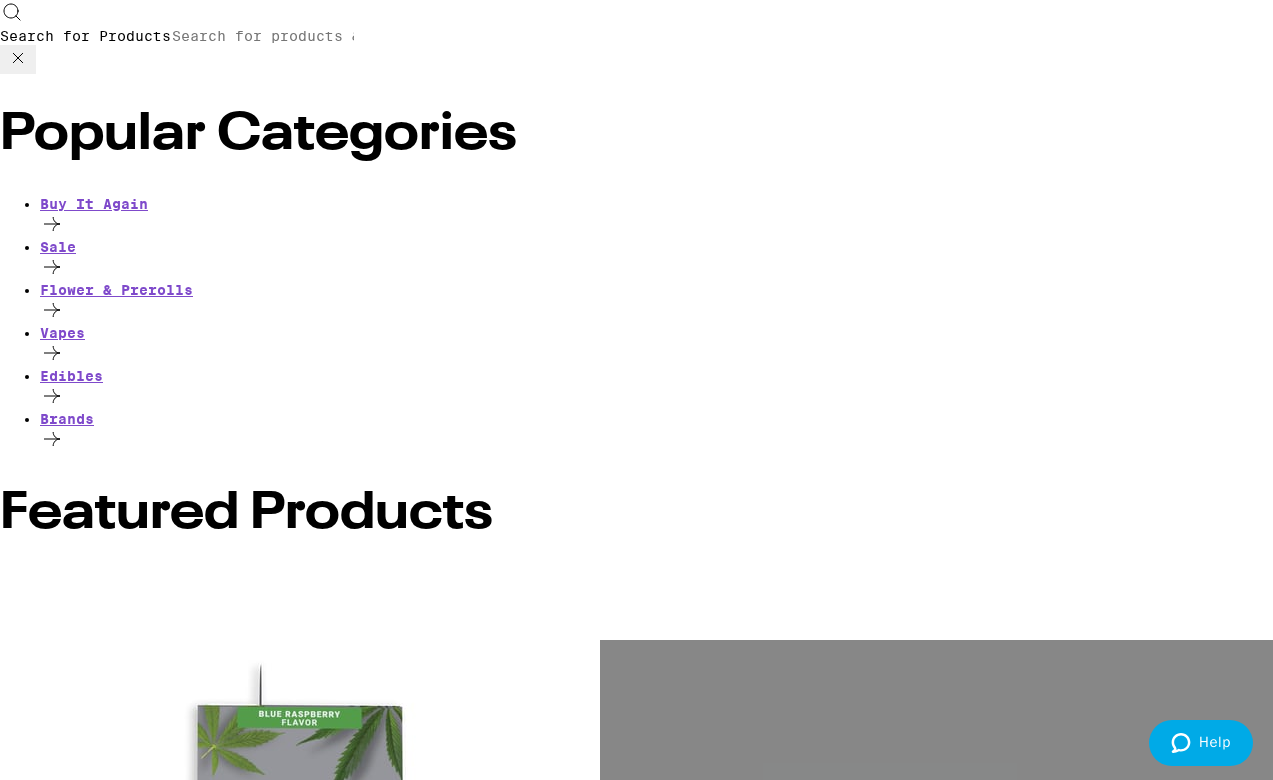 click on "Search for Products" at bounding box center (263, 36) 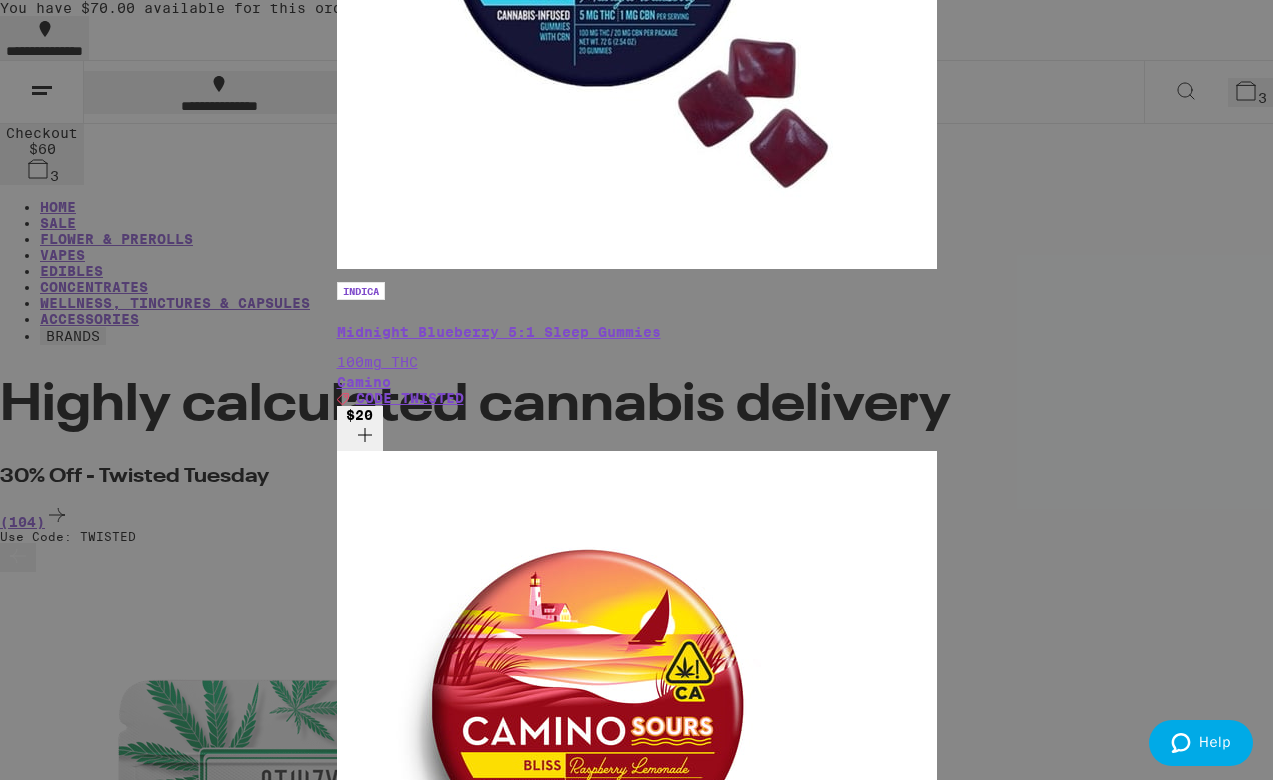 scroll, scrollTop: 743, scrollLeft: 0, axis: vertical 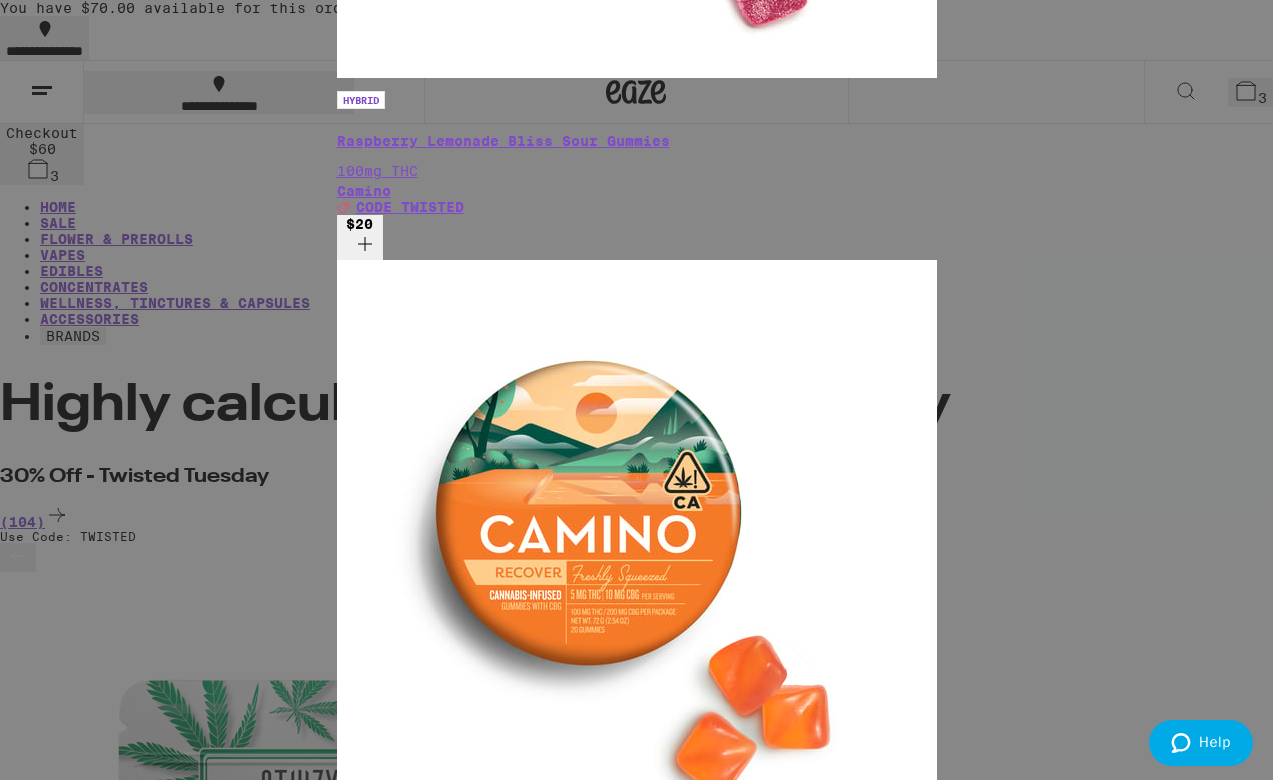 click 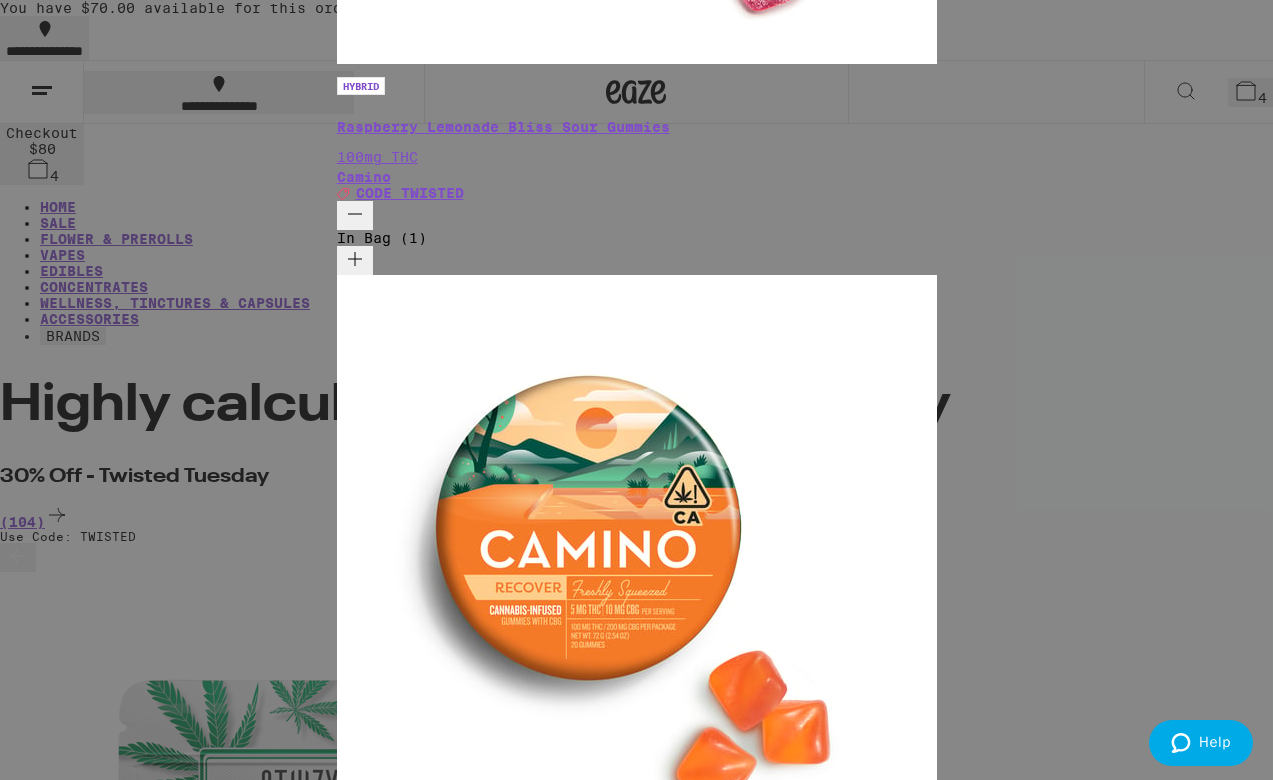 scroll, scrollTop: 869, scrollLeft: 0, axis: vertical 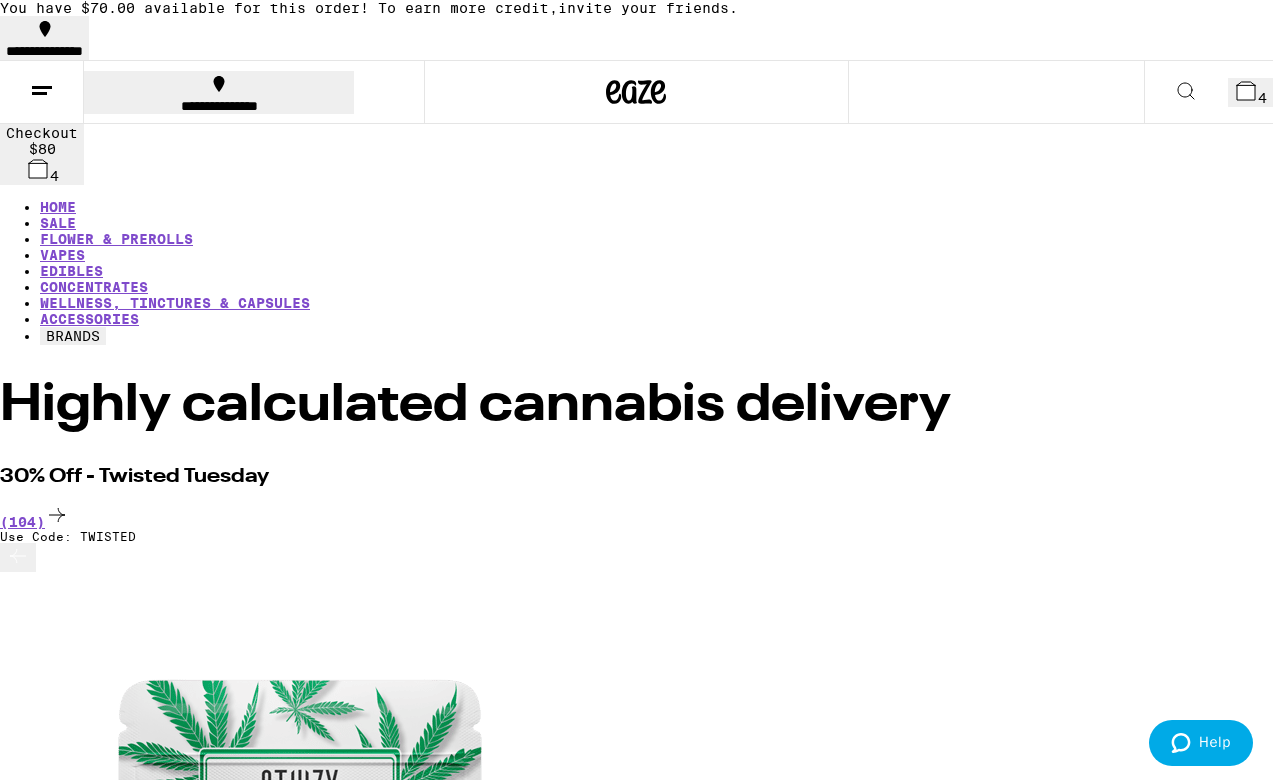 click 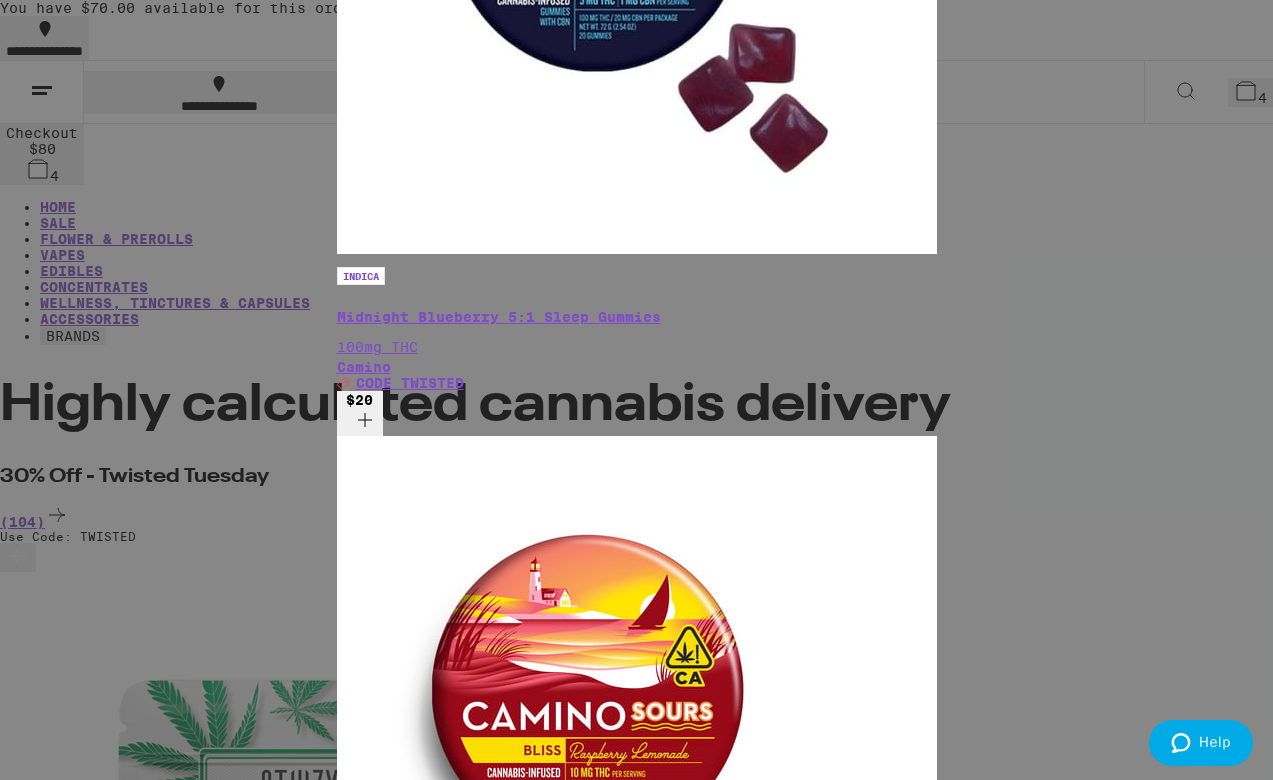 scroll, scrollTop: 605, scrollLeft: 0, axis: vertical 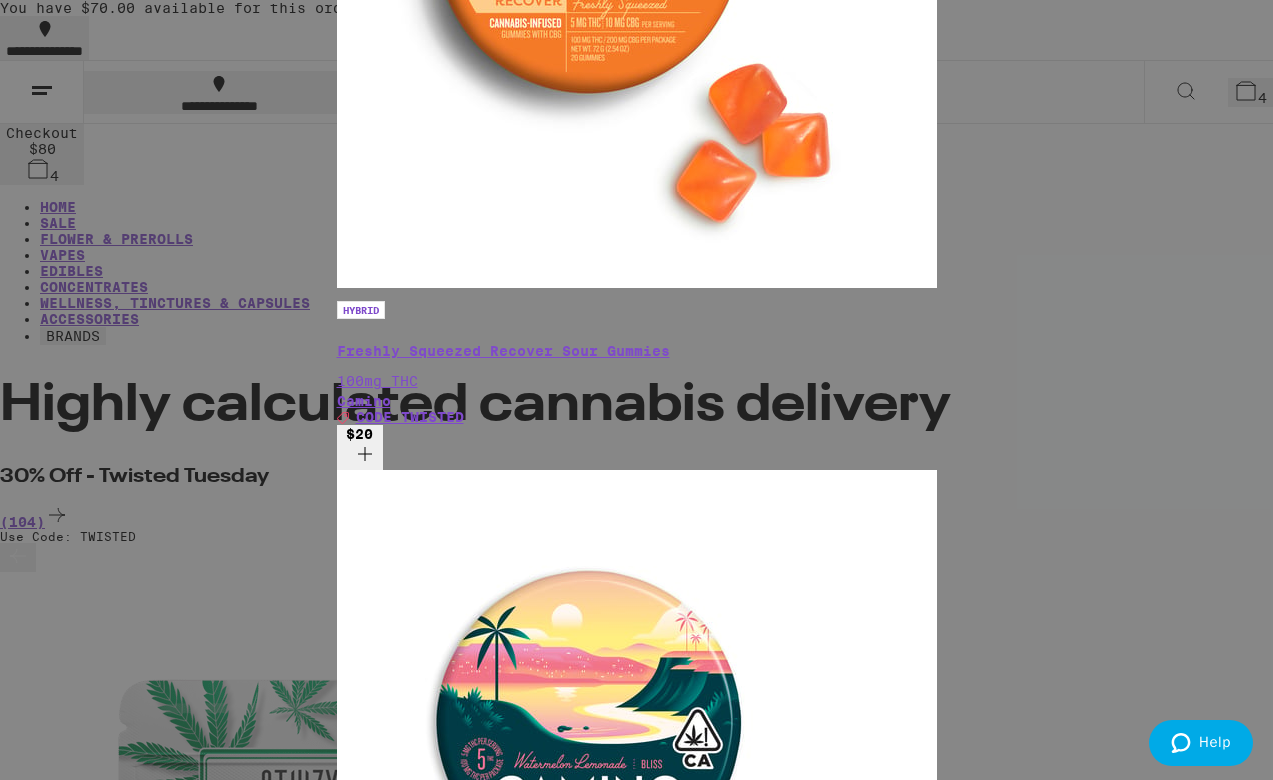 click 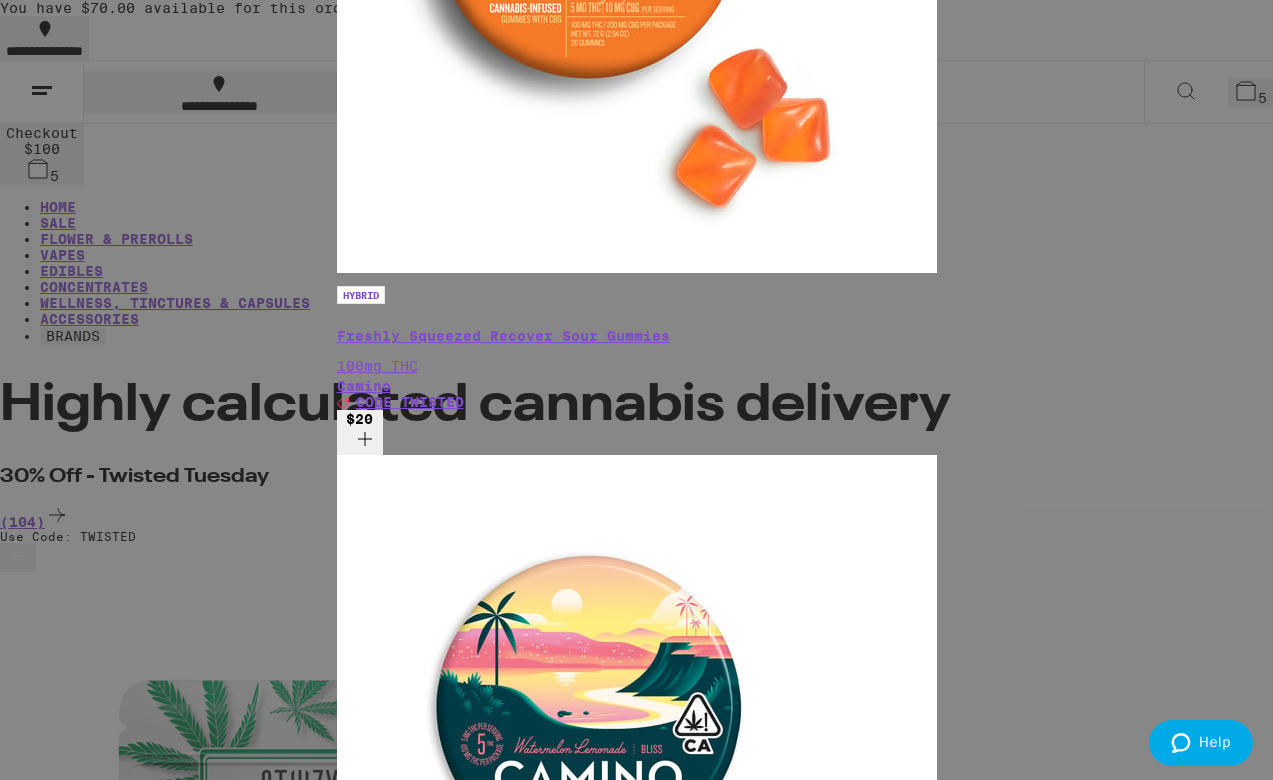 scroll, scrollTop: 0, scrollLeft: 0, axis: both 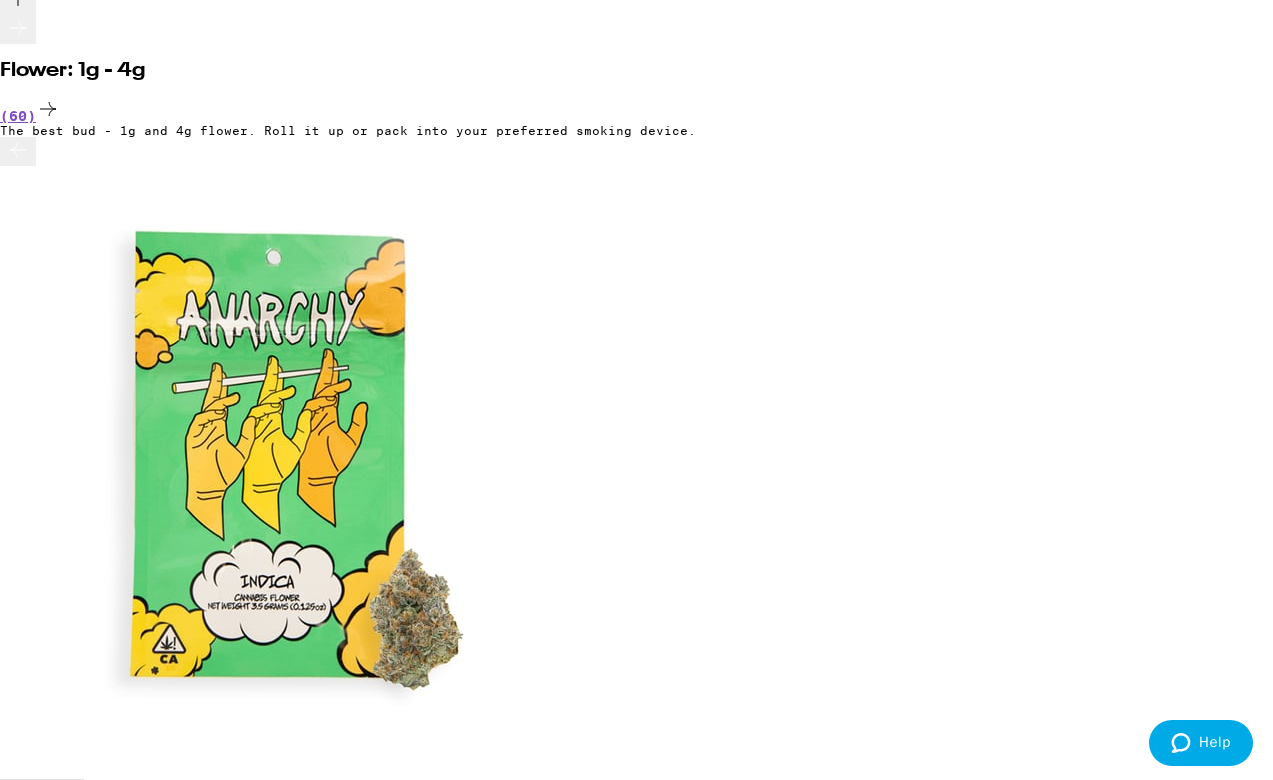 click on "5" at bounding box center [1250, -7922] 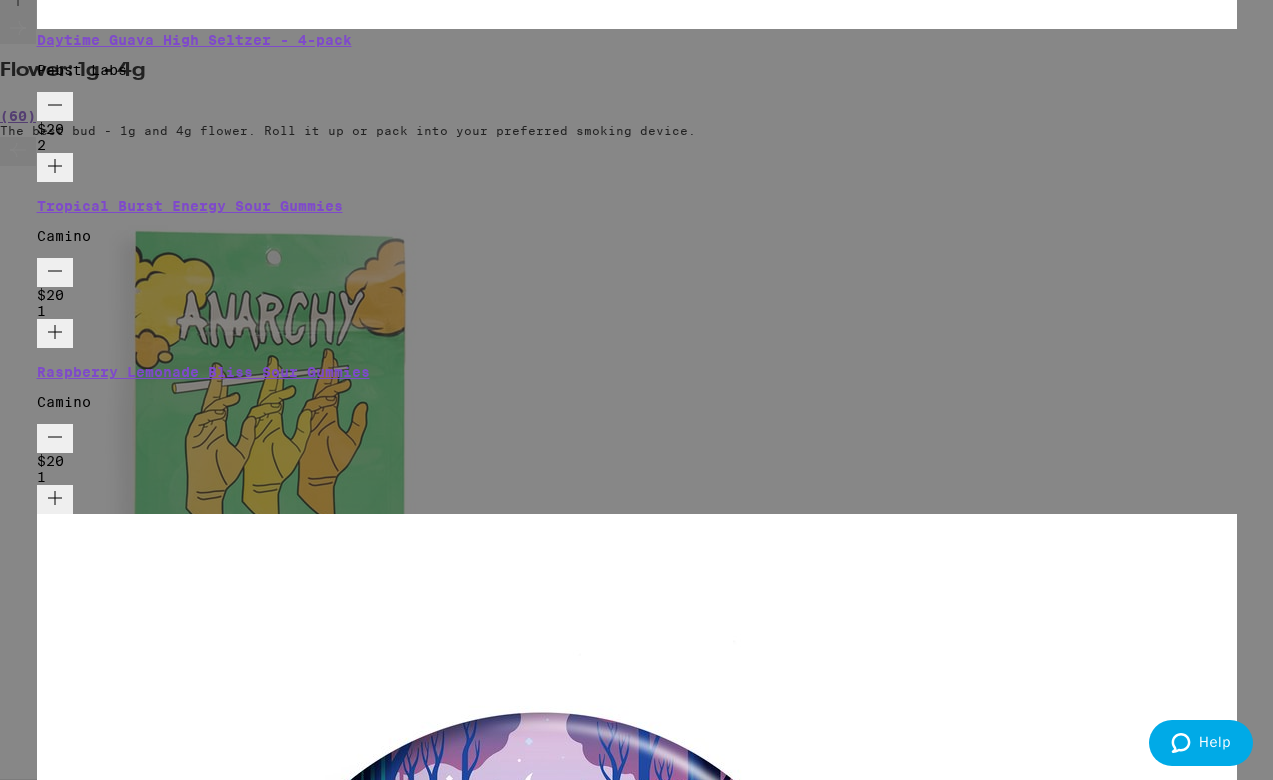 scroll, scrollTop: 7809, scrollLeft: 0, axis: vertical 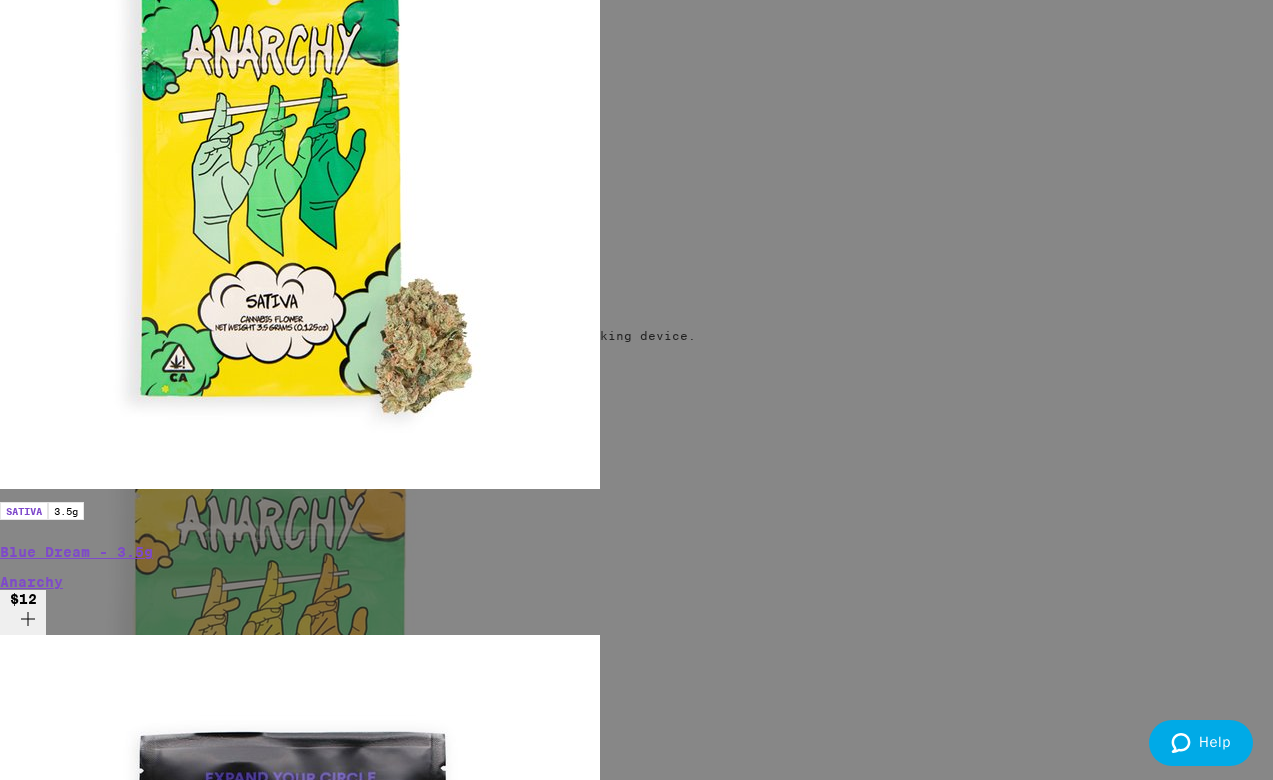 click 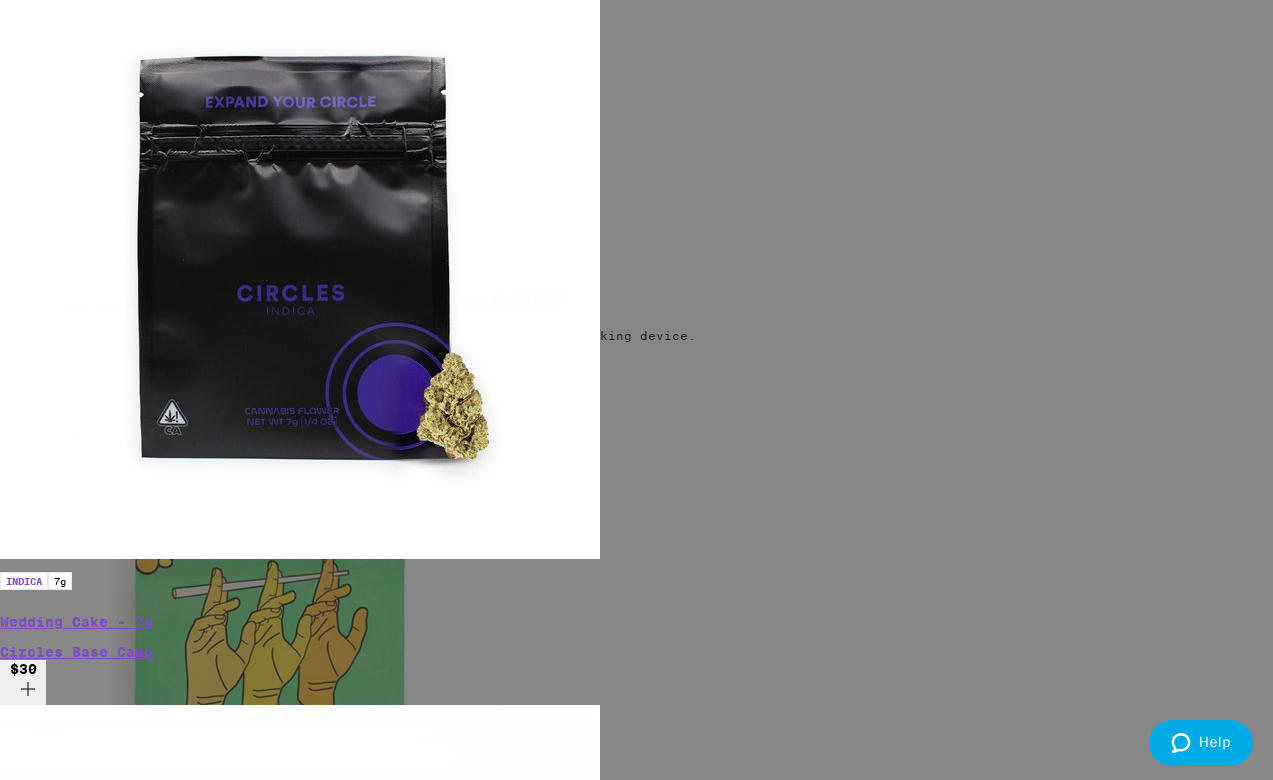 scroll, scrollTop: 344, scrollLeft: 0, axis: vertical 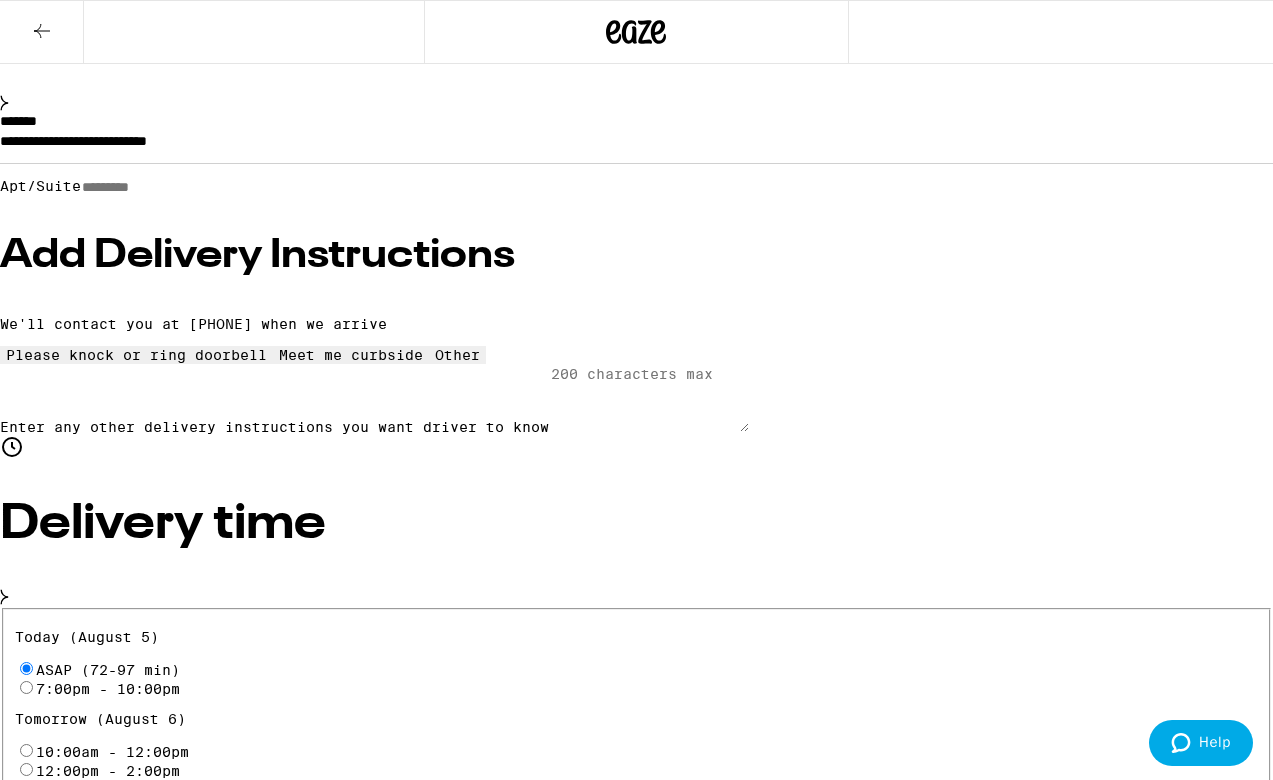 drag, startPoint x: 724, startPoint y: 571, endPoint x: 305, endPoint y: 612, distance: 421.0012 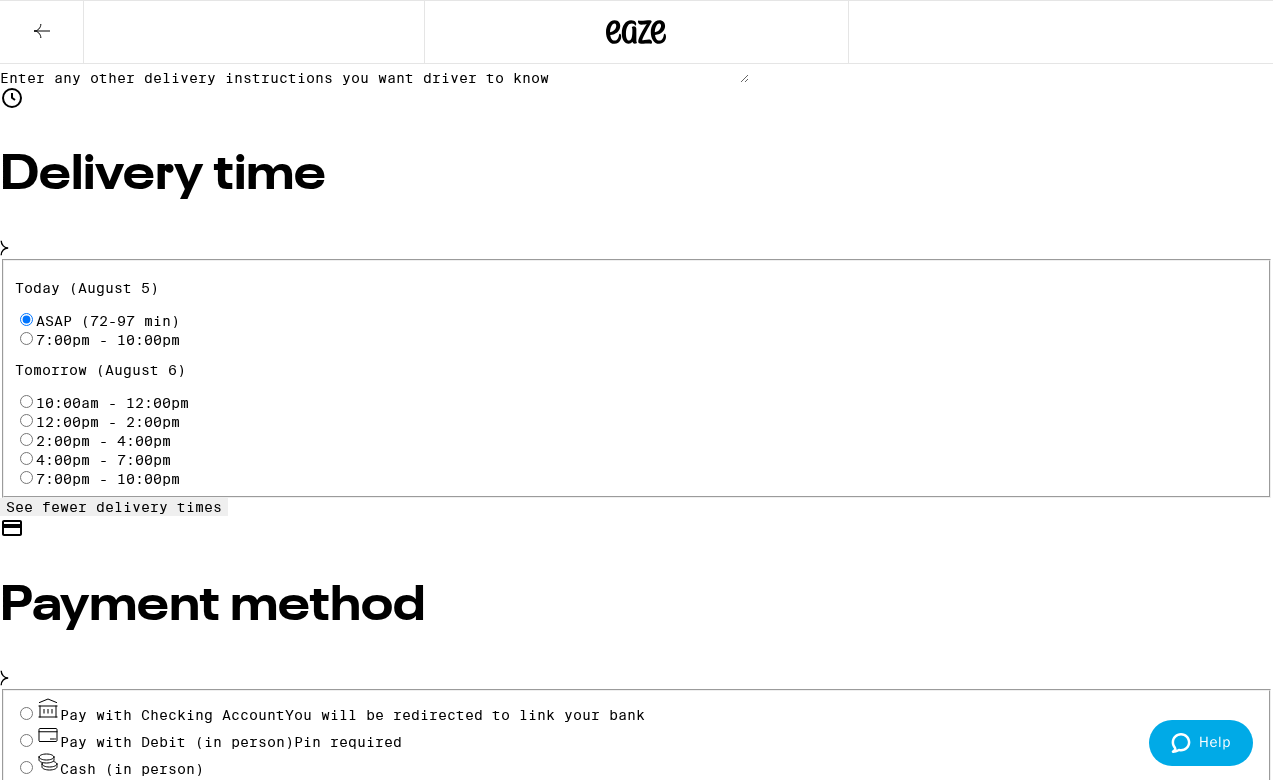 scroll, scrollTop: 636, scrollLeft: 0, axis: vertical 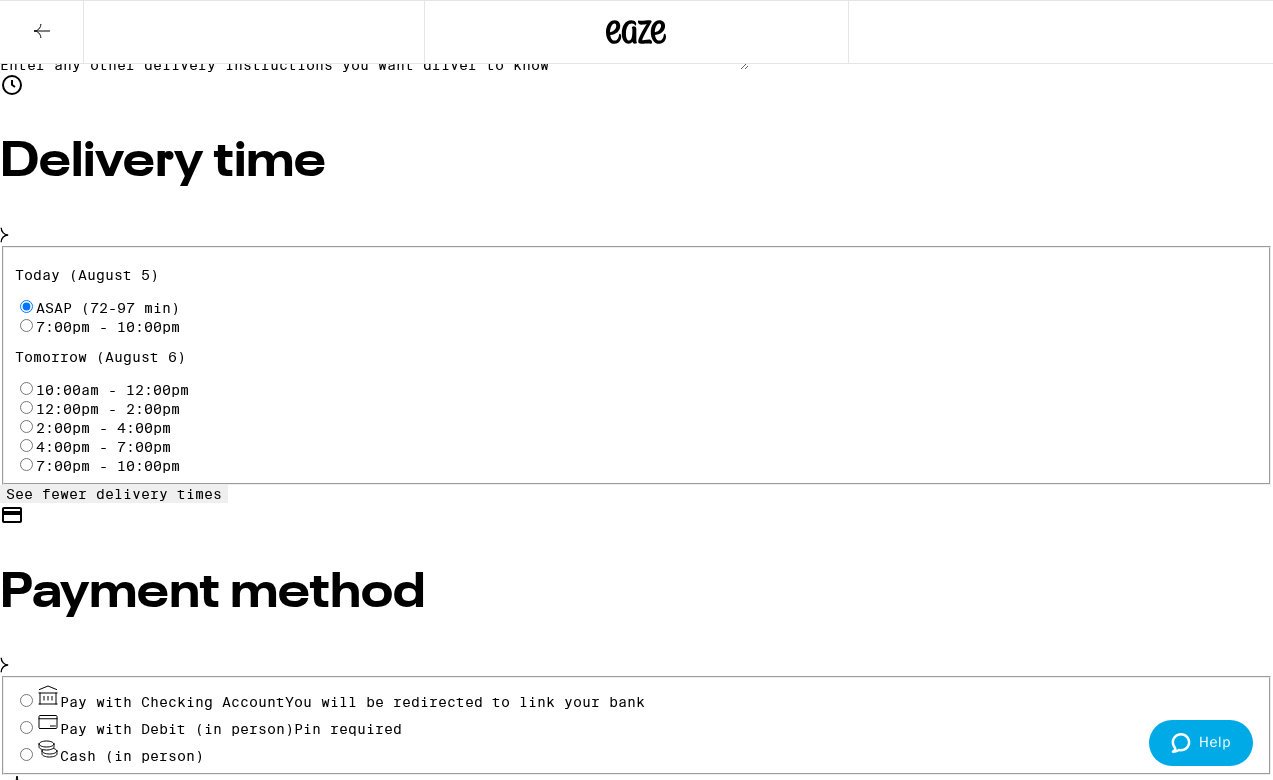 drag, startPoint x: 305, startPoint y: 612, endPoint x: 137, endPoint y: 446, distance: 236.1779 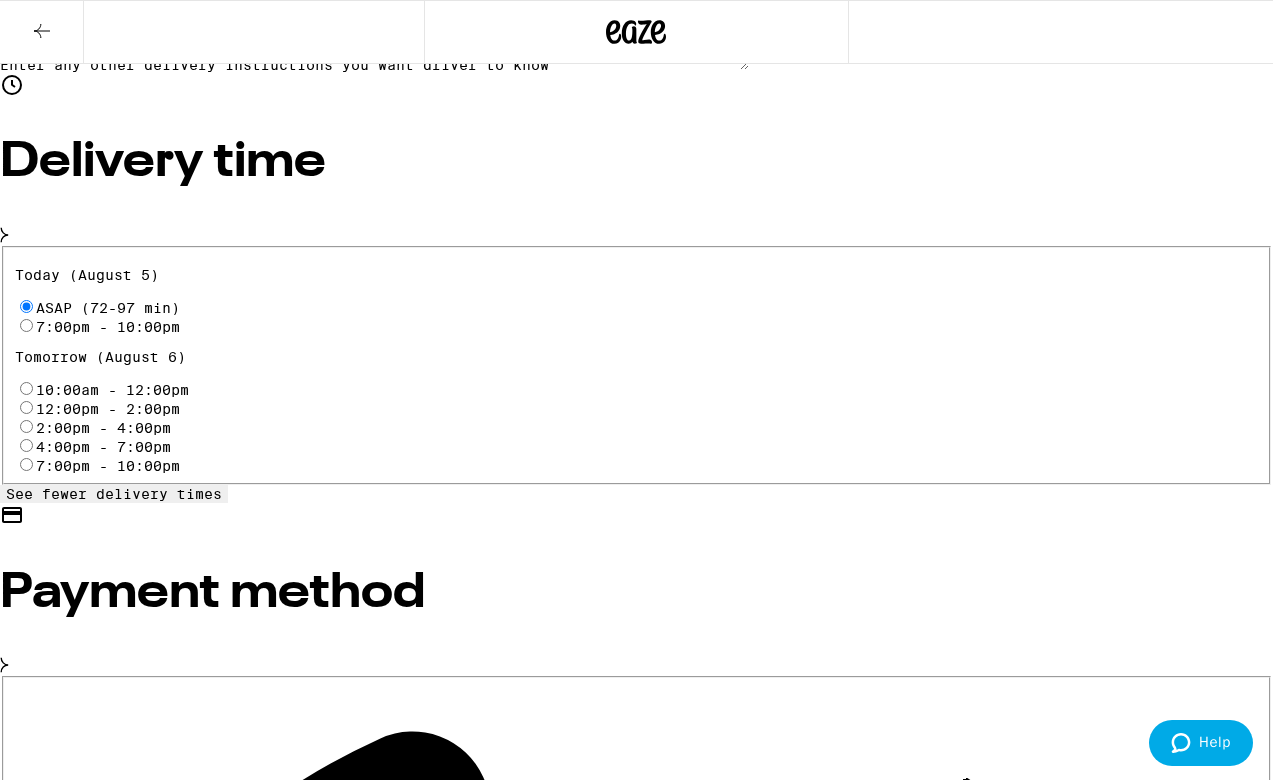 click at bounding box center [636, 6400] 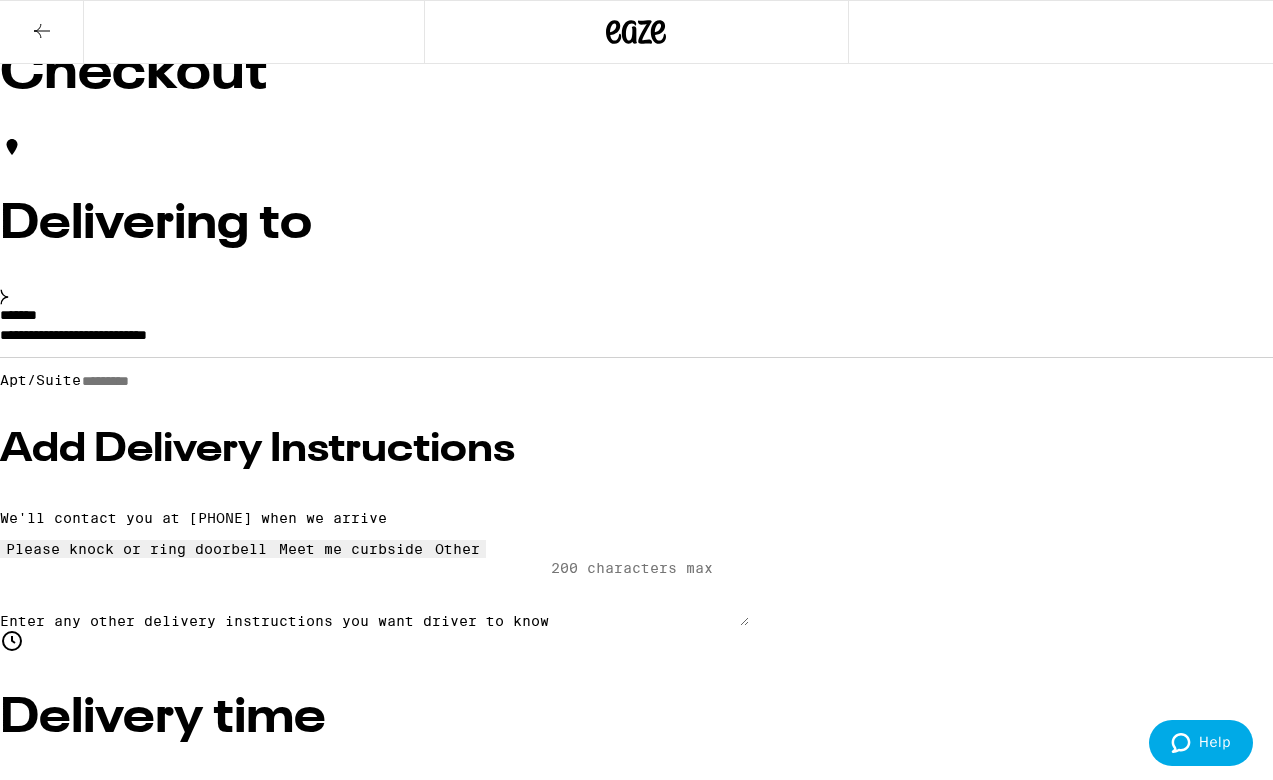 scroll, scrollTop: 86, scrollLeft: 0, axis: vertical 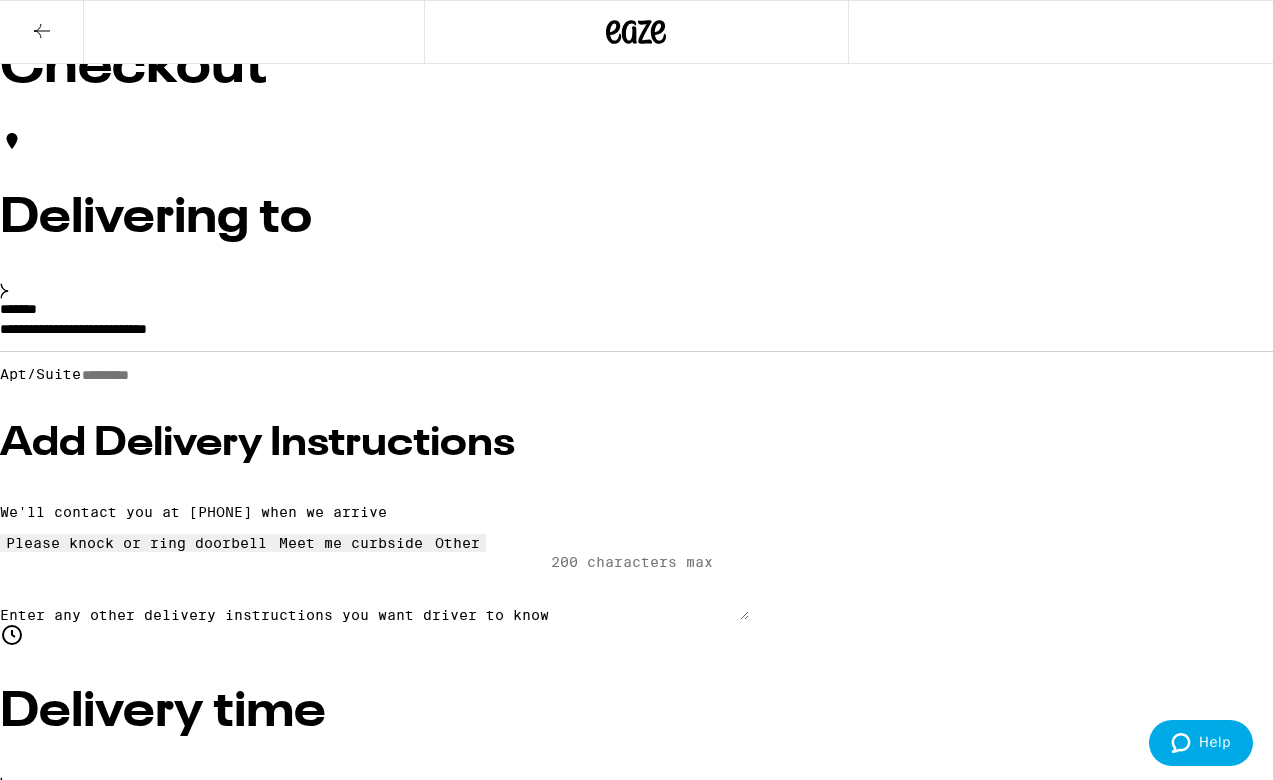click on "Other" at bounding box center [636, 5860] 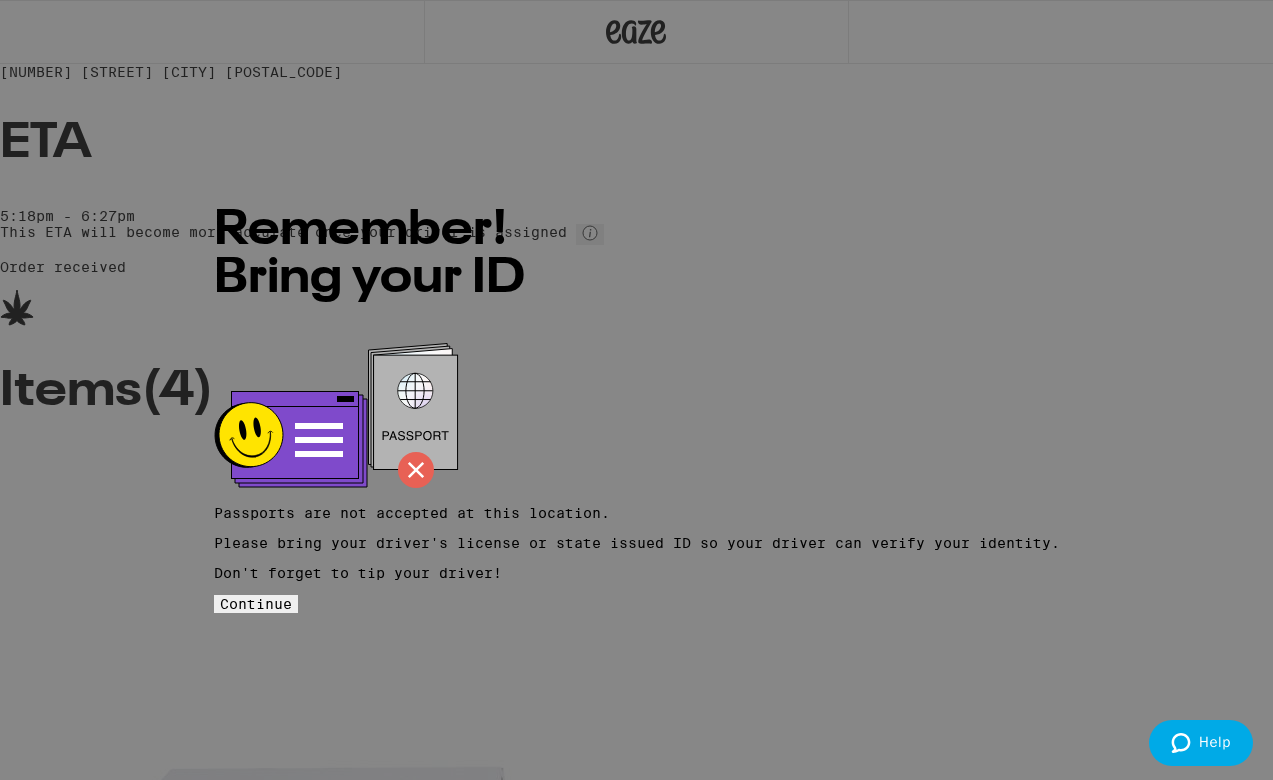 click on "Continue" at bounding box center [256, 604] 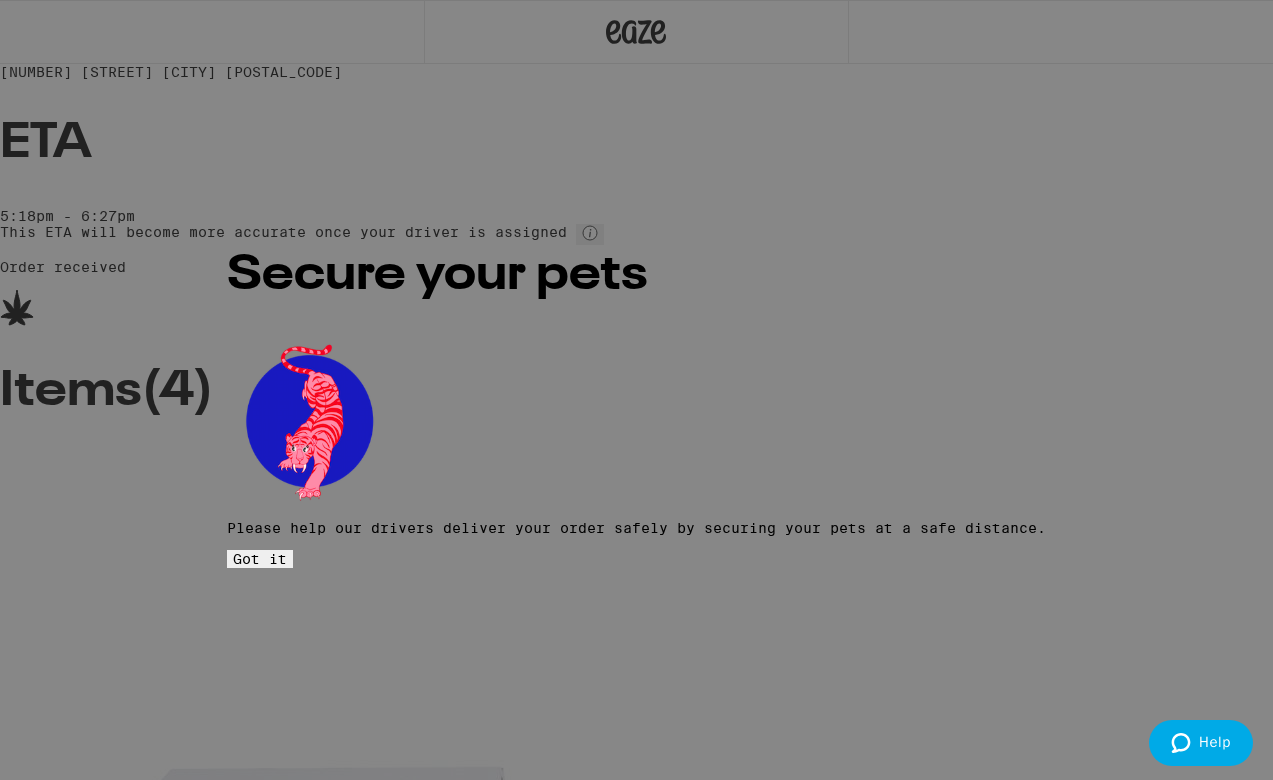 click on "Got it" at bounding box center [260, 559] 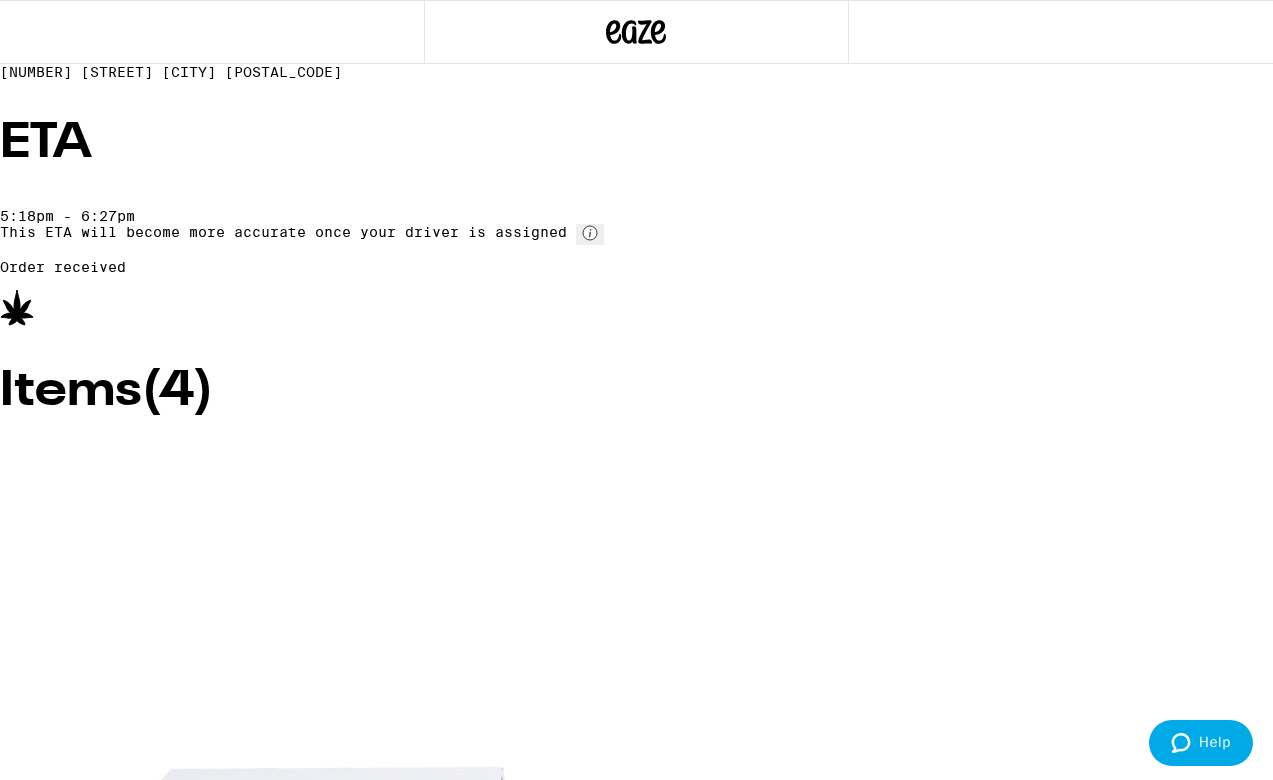 scroll, scrollTop: 0, scrollLeft: 0, axis: both 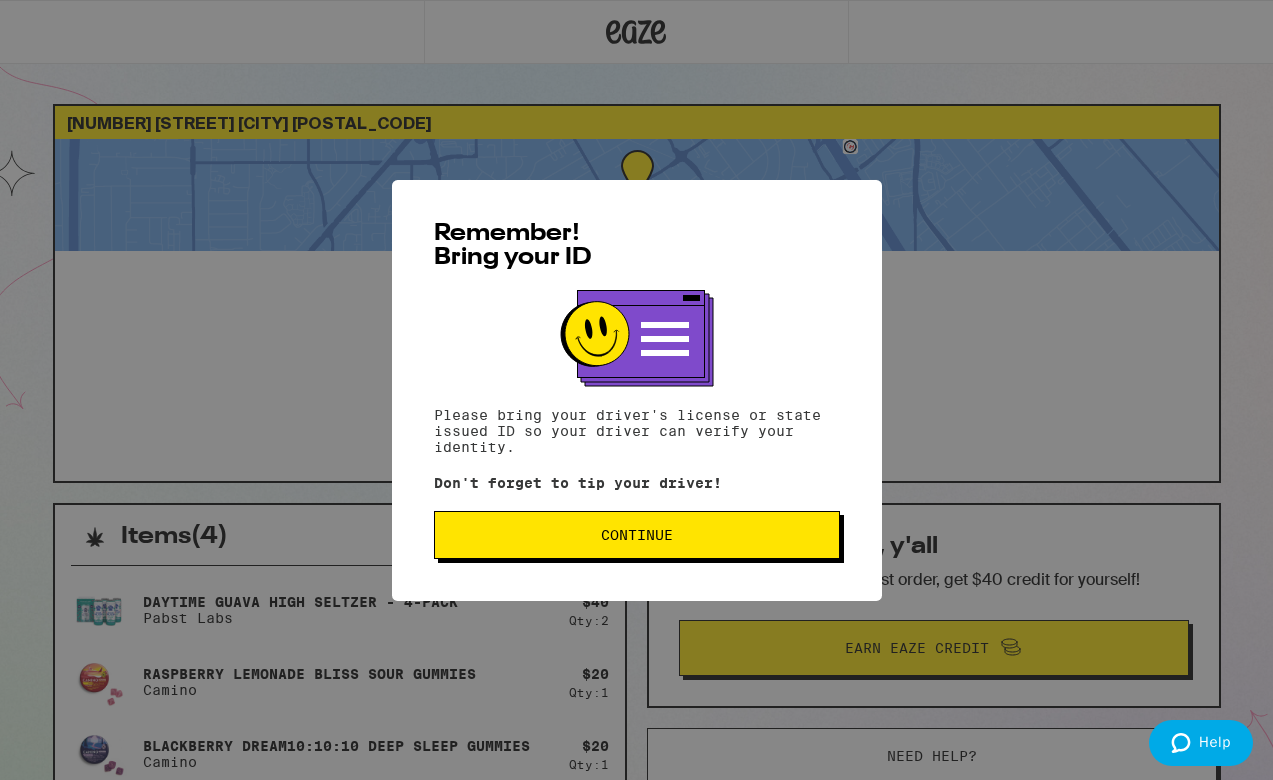 click on "Continue" at bounding box center [637, 535] 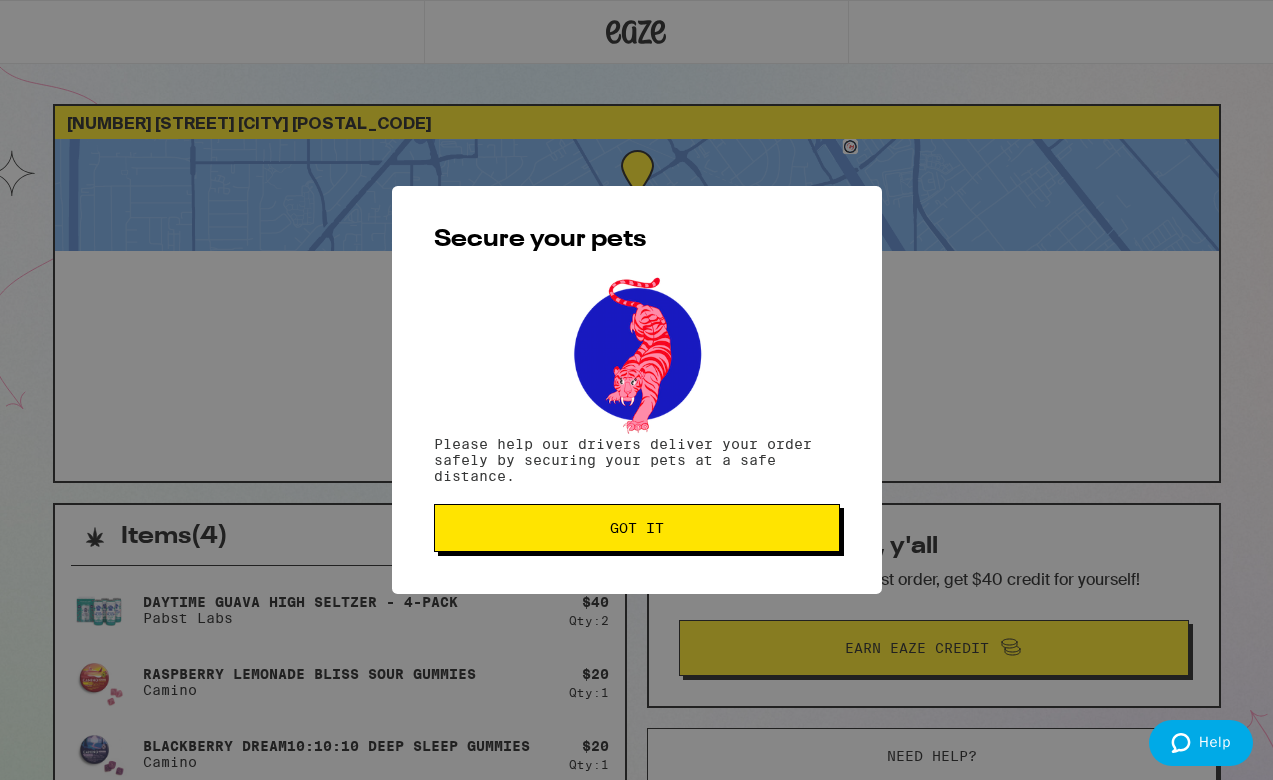 click on "Got it" at bounding box center (637, 528) 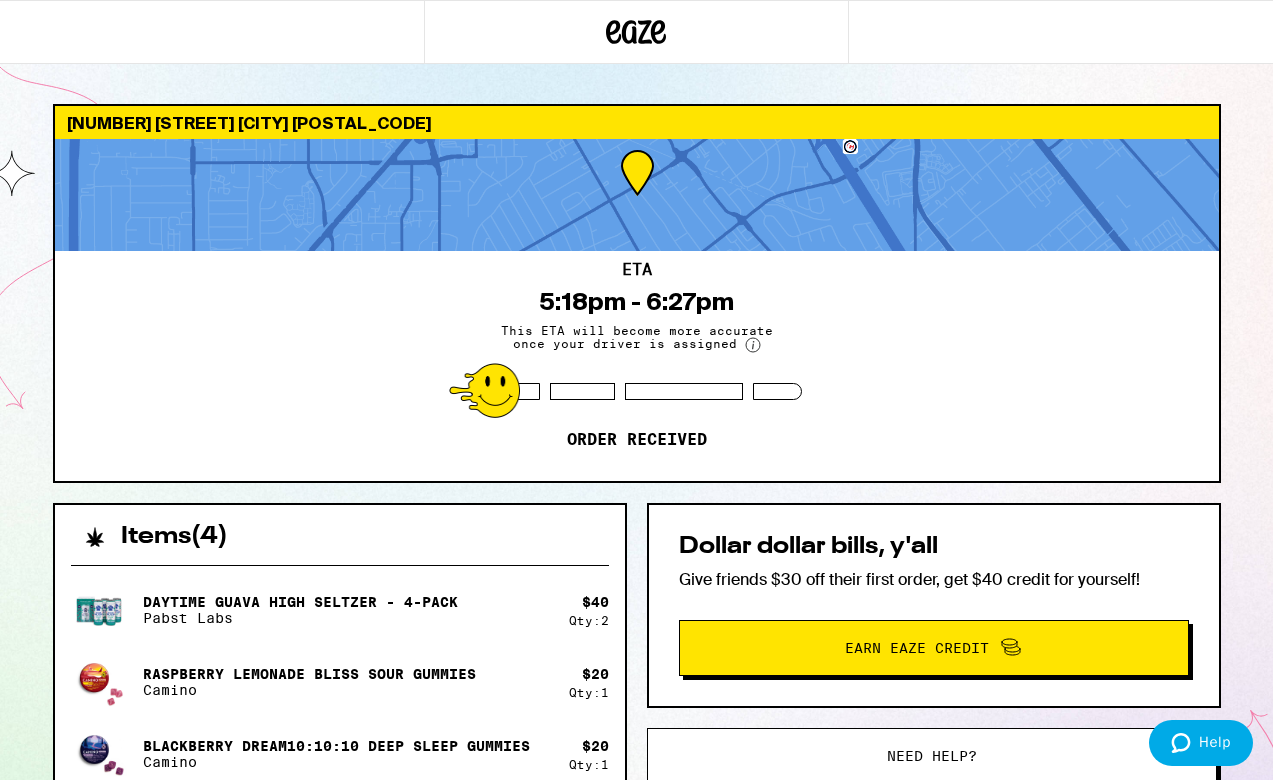 scroll, scrollTop: 0, scrollLeft: 0, axis: both 